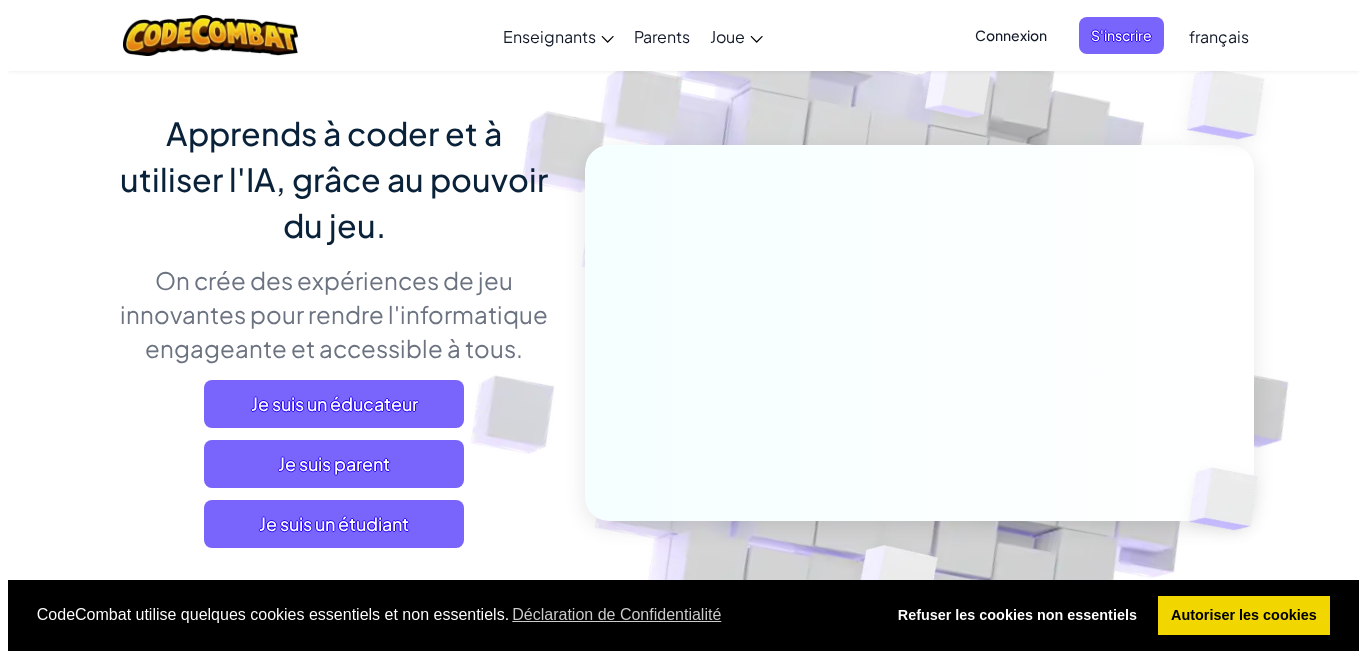 scroll, scrollTop: 135, scrollLeft: 0, axis: vertical 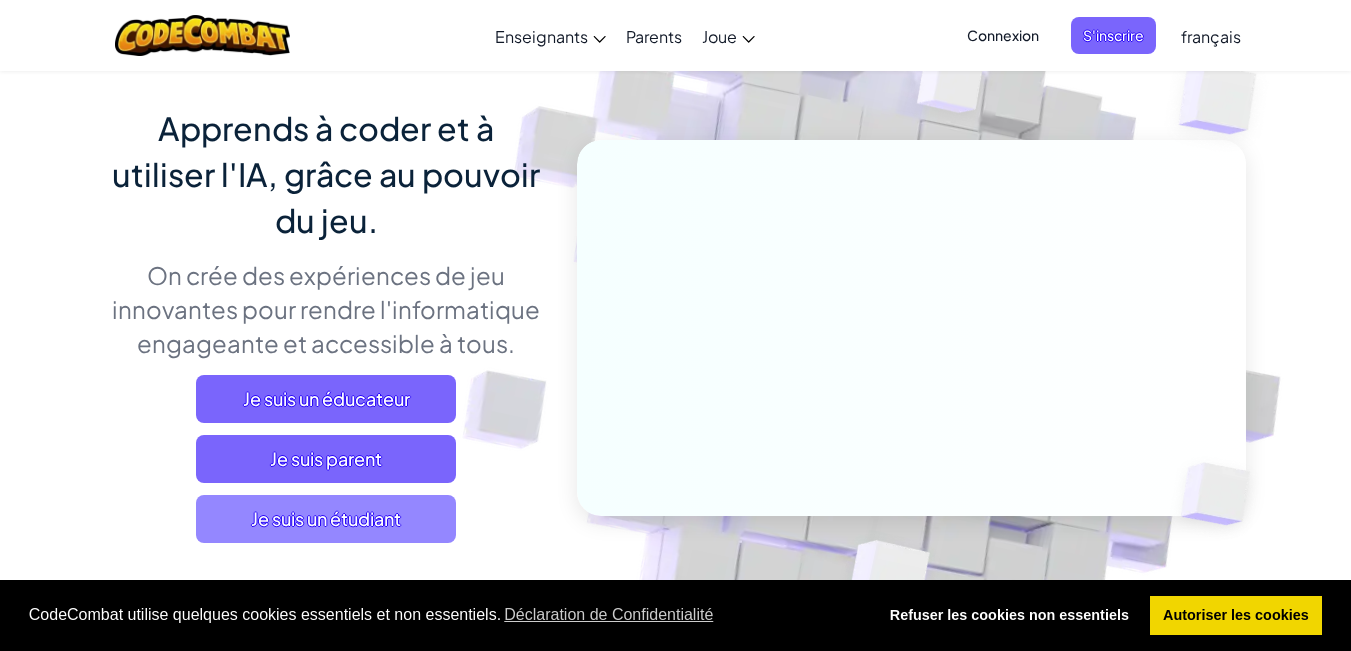 click on "Je suis un étudiant" at bounding box center [326, 519] 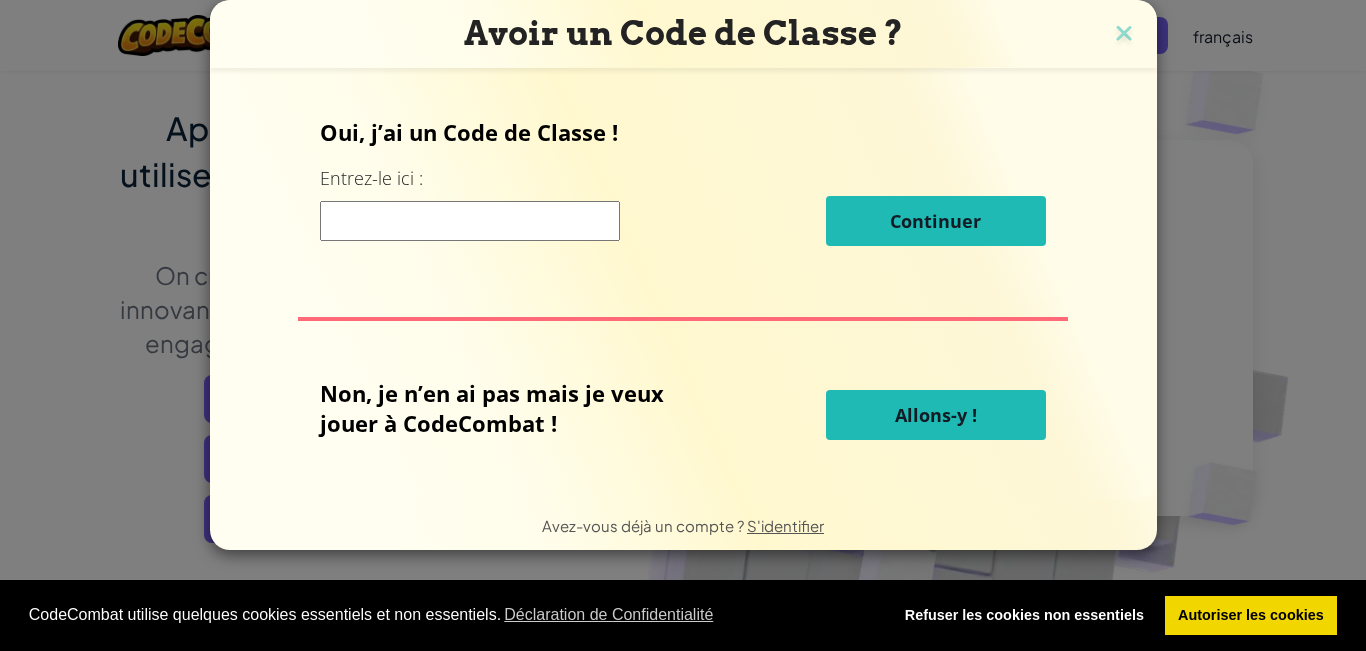 click at bounding box center [470, 221] 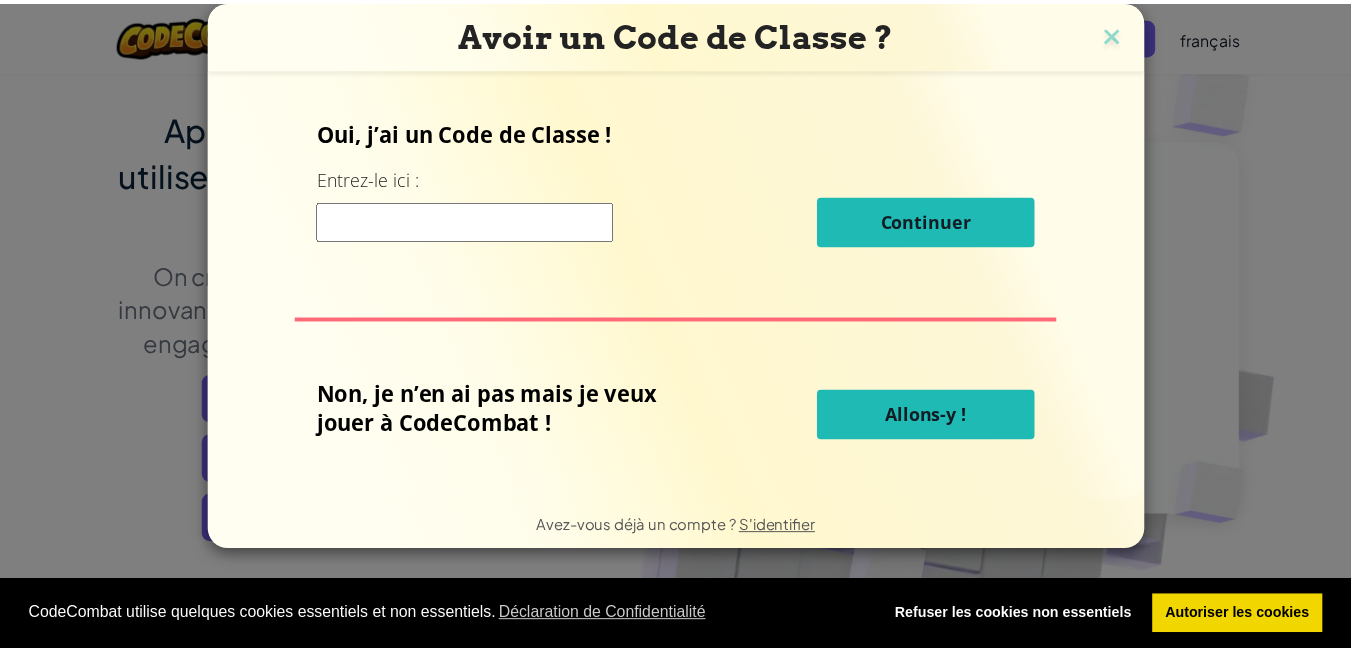 scroll, scrollTop: 0, scrollLeft: 0, axis: both 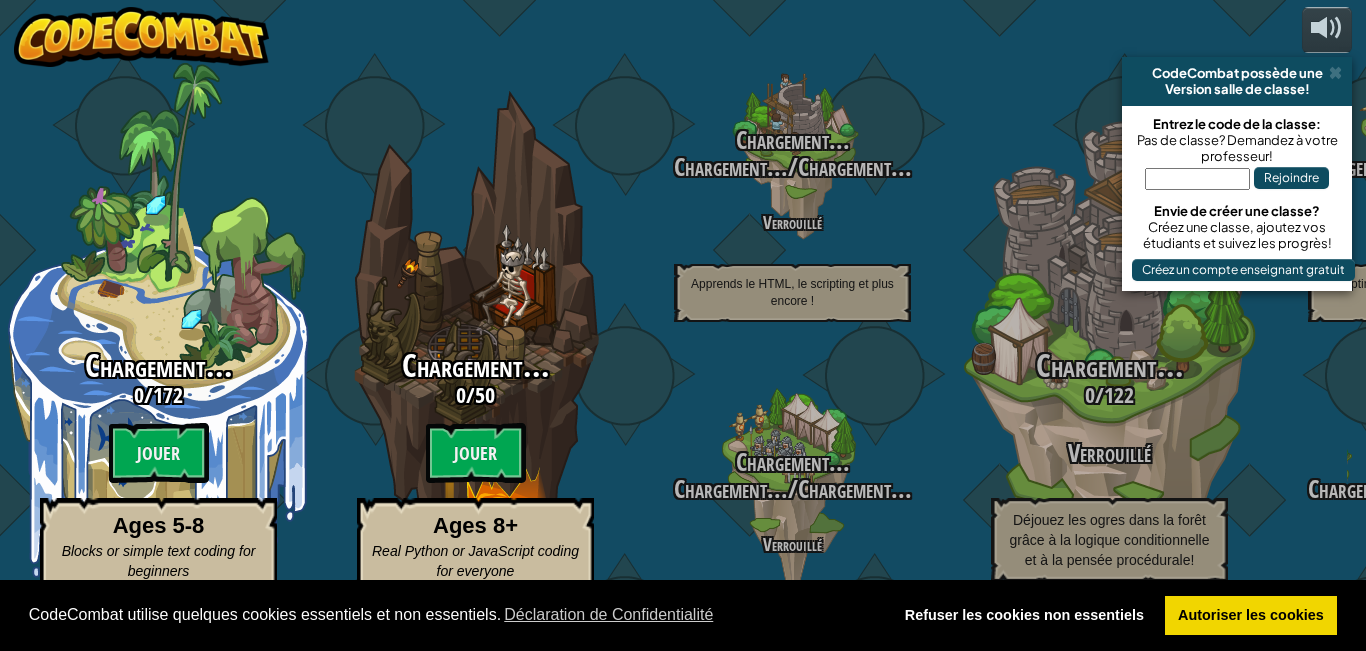 select on "fr" 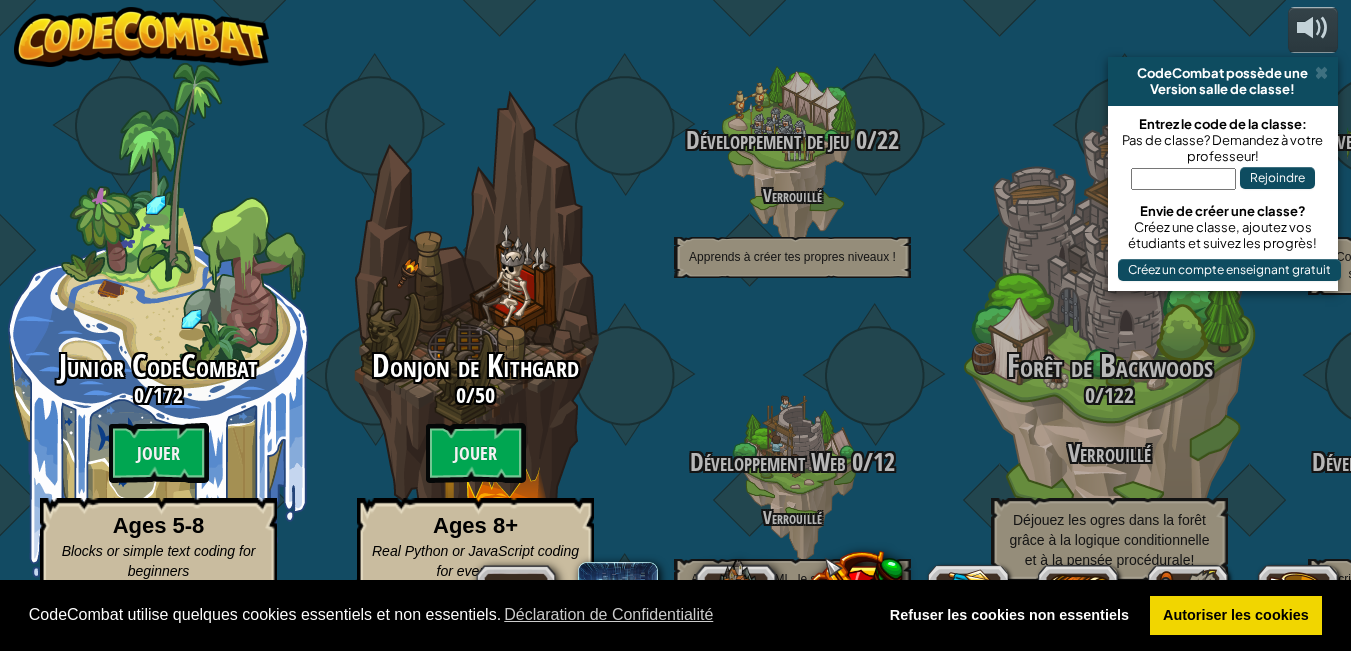 scroll, scrollTop: 2, scrollLeft: 0, axis: vertical 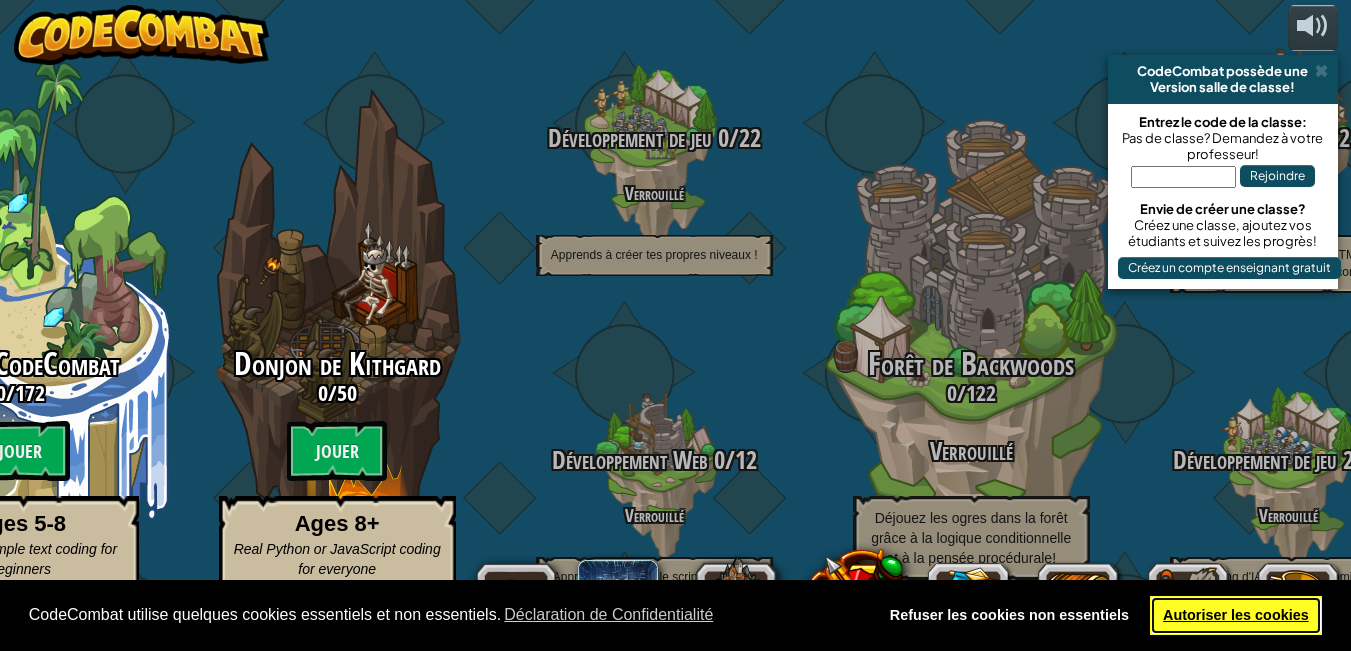 click on "Autoriser les cookies" at bounding box center (1236, 616) 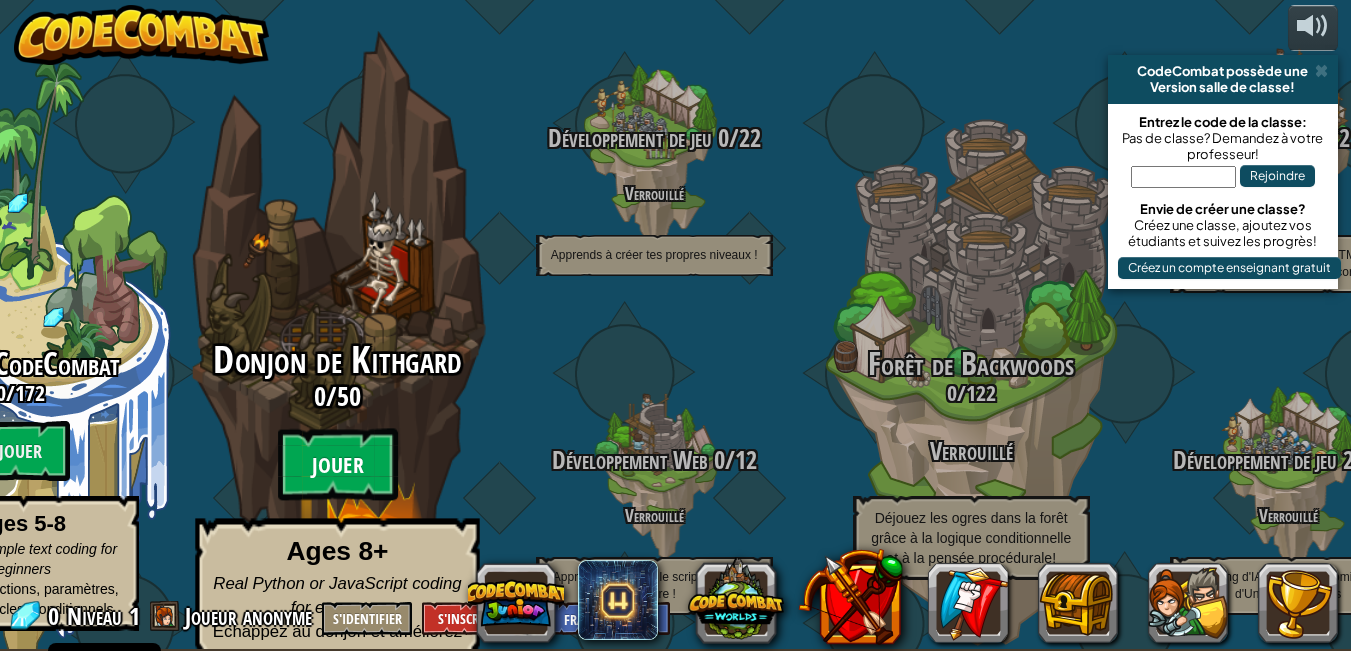 click on "Jouer" at bounding box center [337, 465] 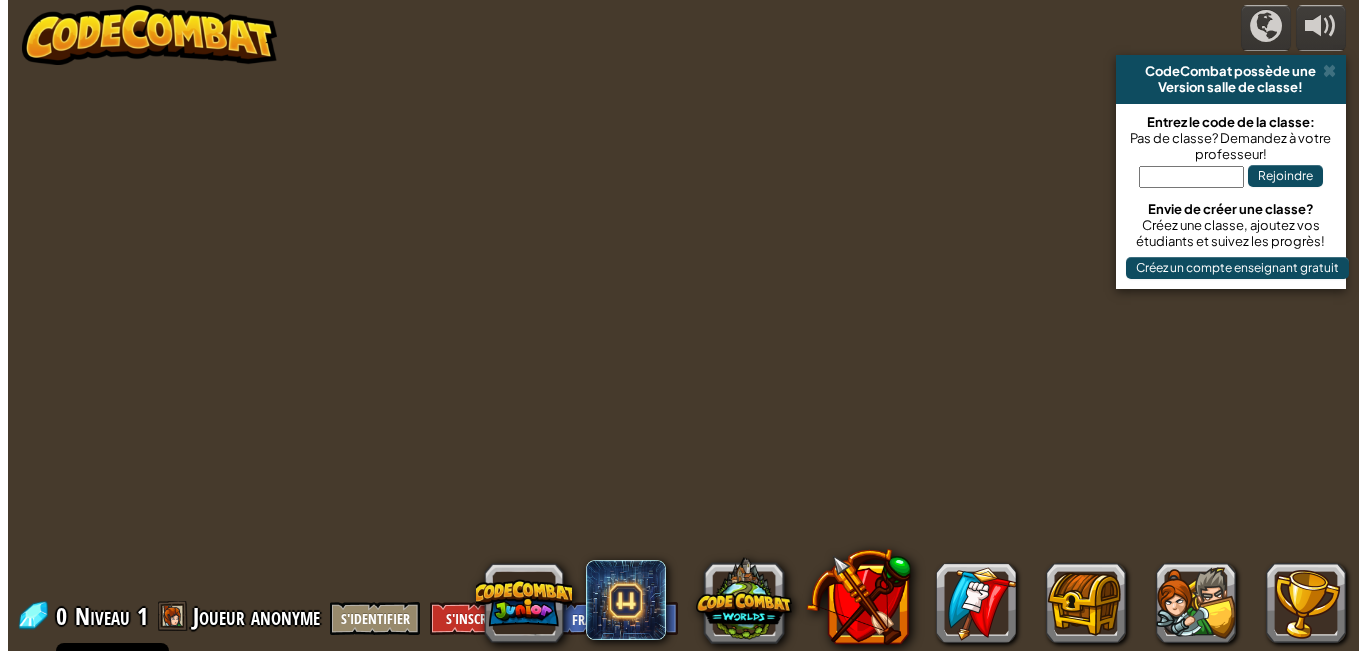scroll, scrollTop: 0, scrollLeft: 0, axis: both 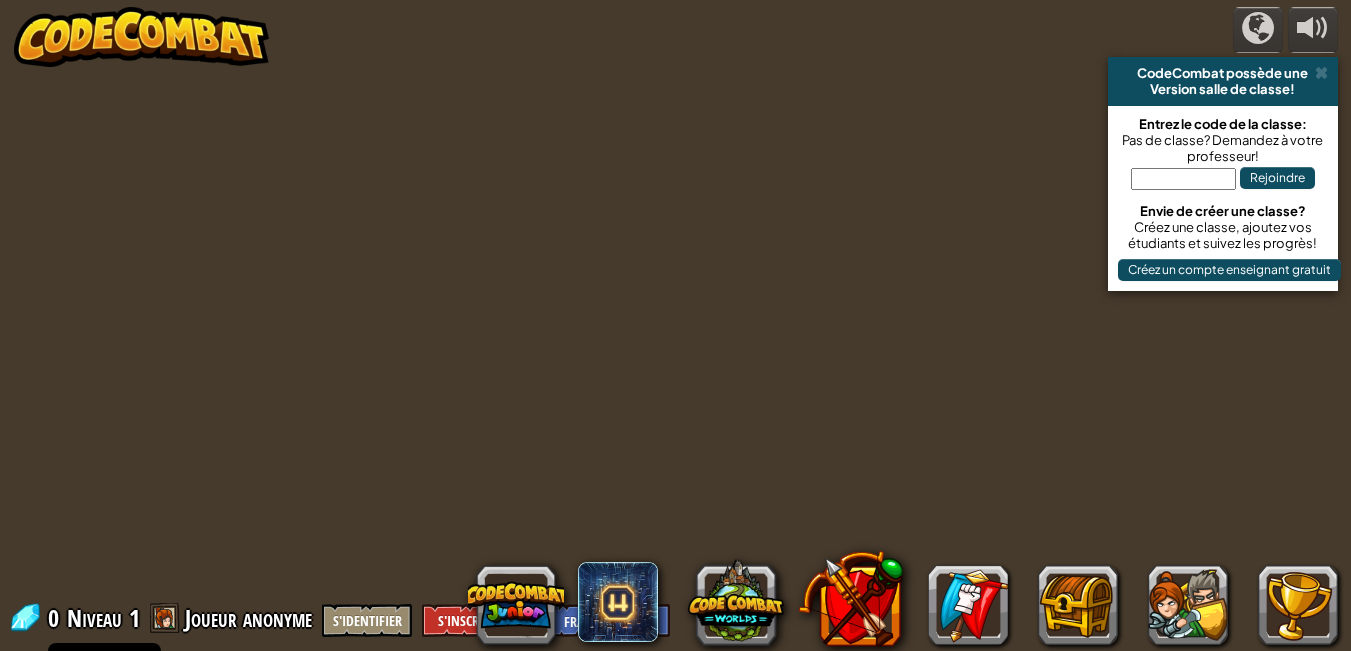 select on "fr" 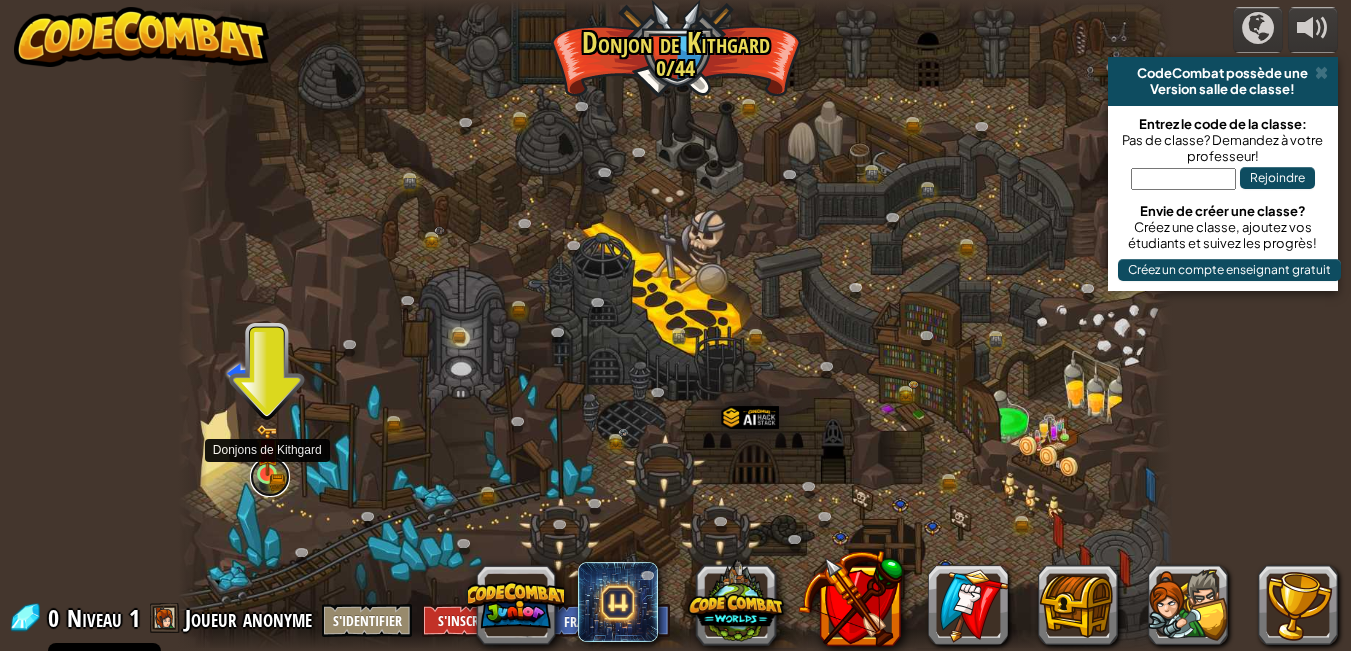 click at bounding box center (270, 477) 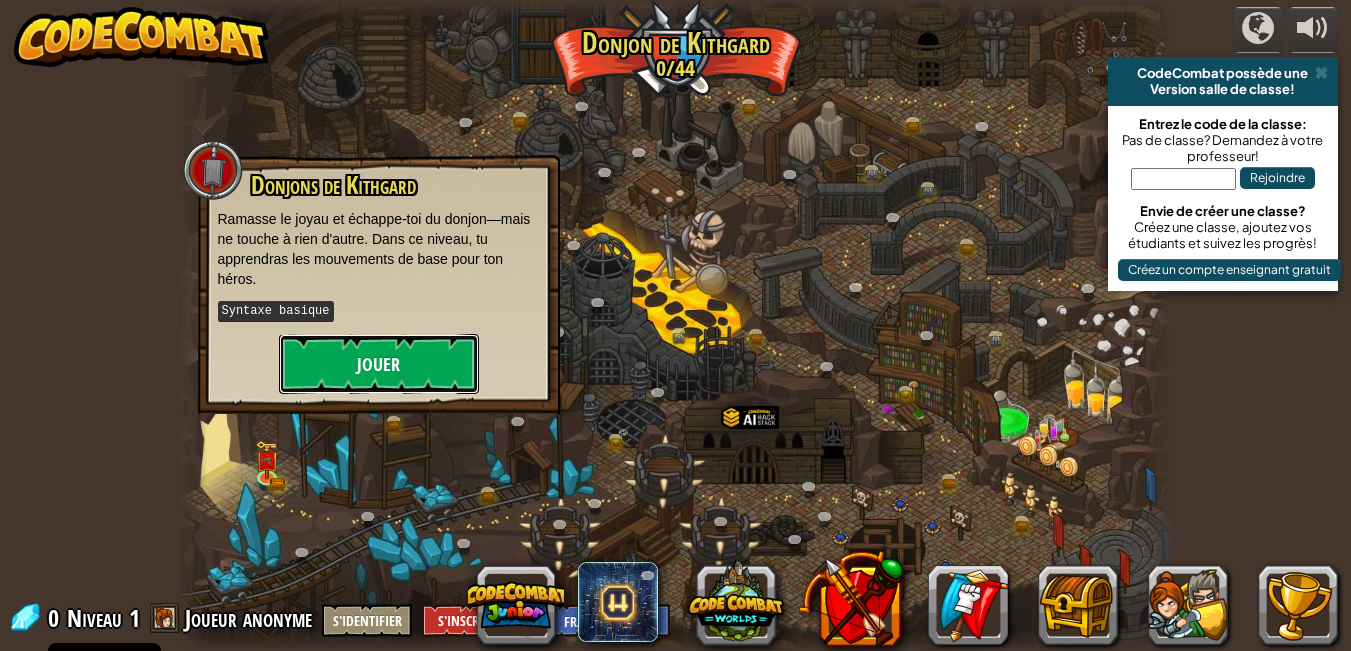 click on "Jouer" at bounding box center [379, 364] 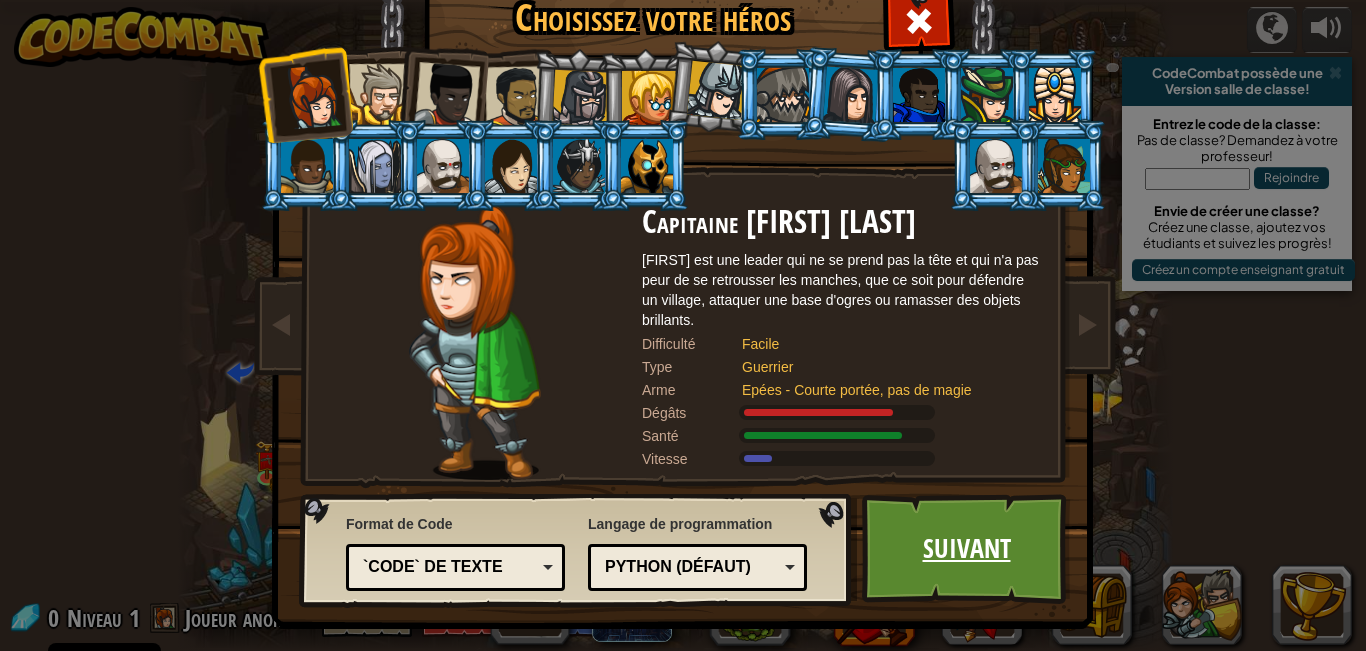 click on "Suivant" at bounding box center [966, 549] 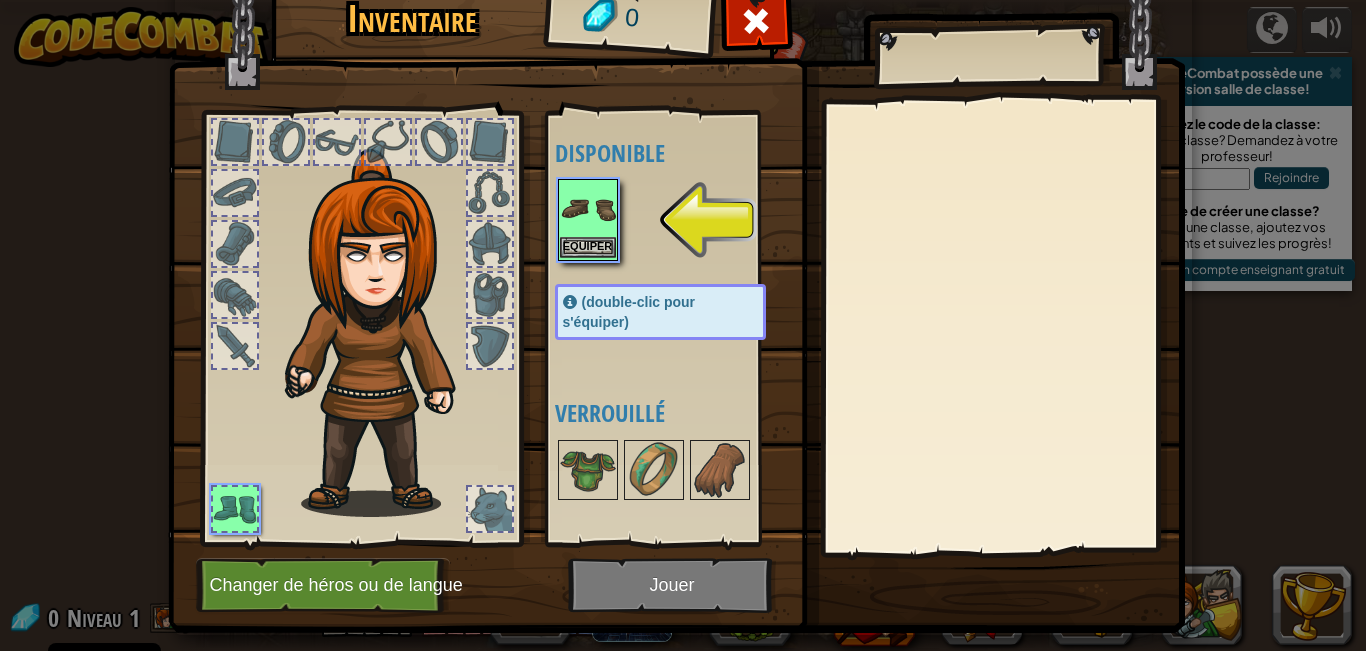 click at bounding box center [588, 209] 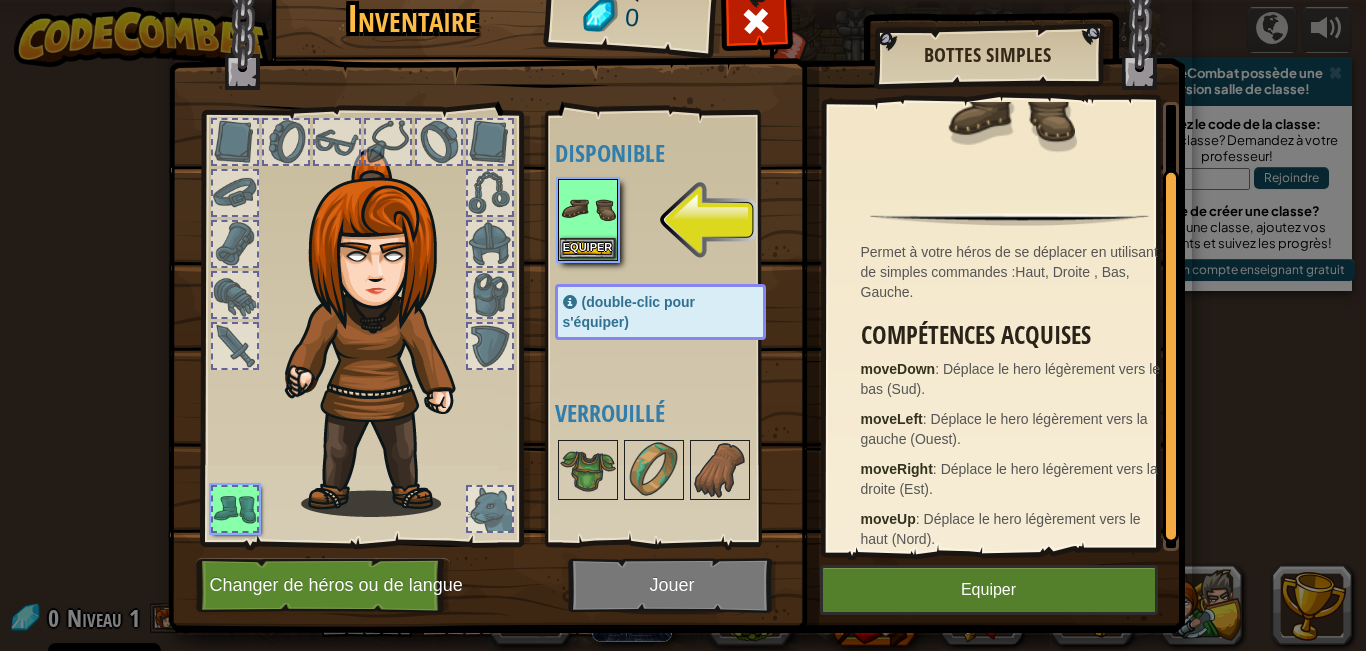scroll, scrollTop: 86, scrollLeft: 0, axis: vertical 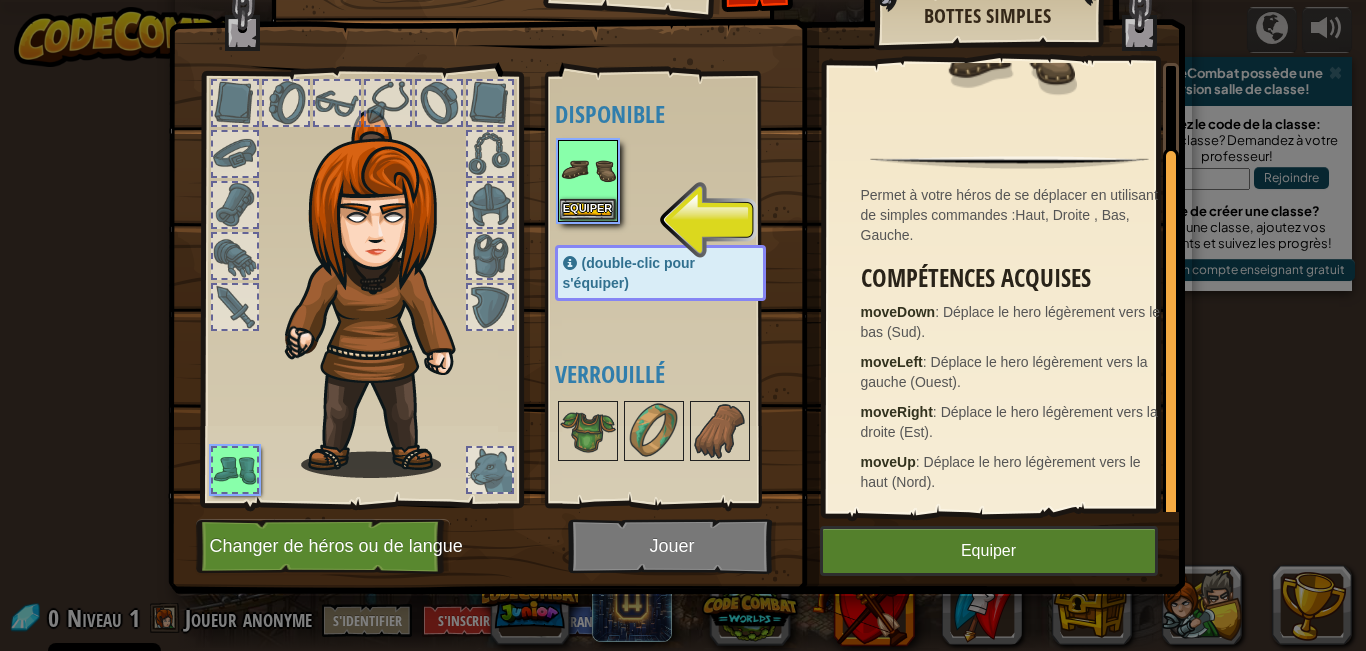 click at bounding box center [676, 231] 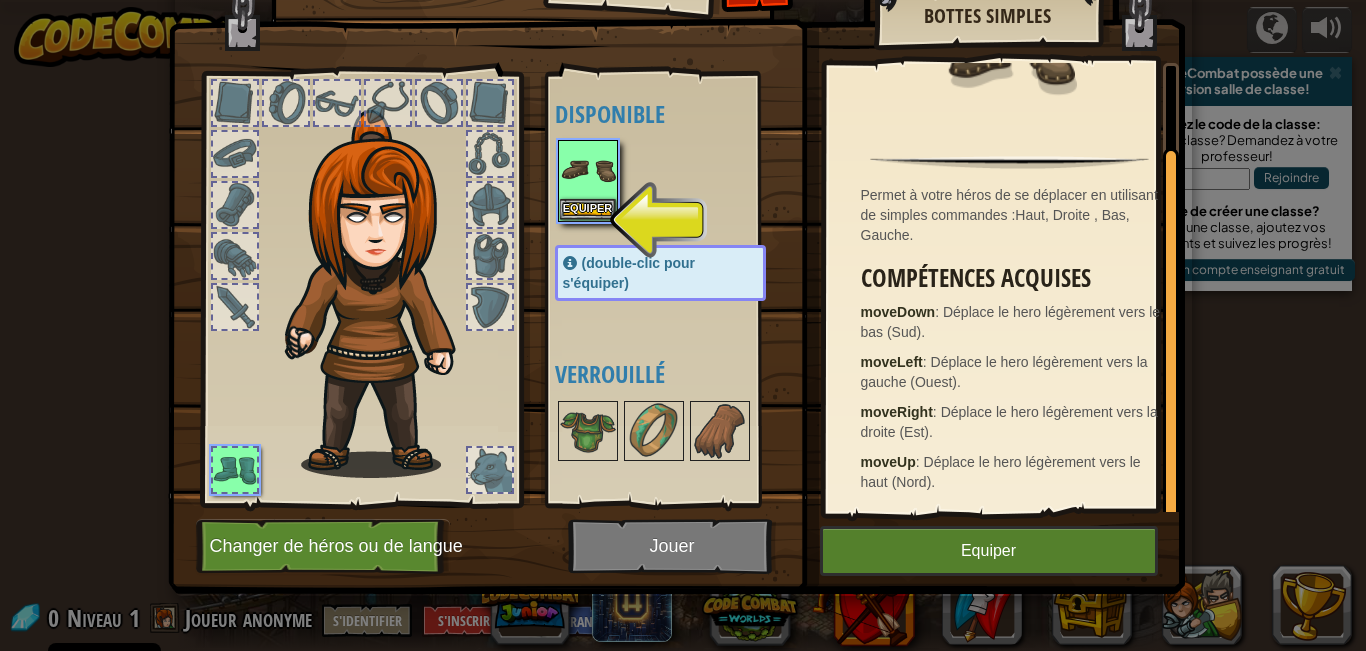 click at bounding box center (676, 231) 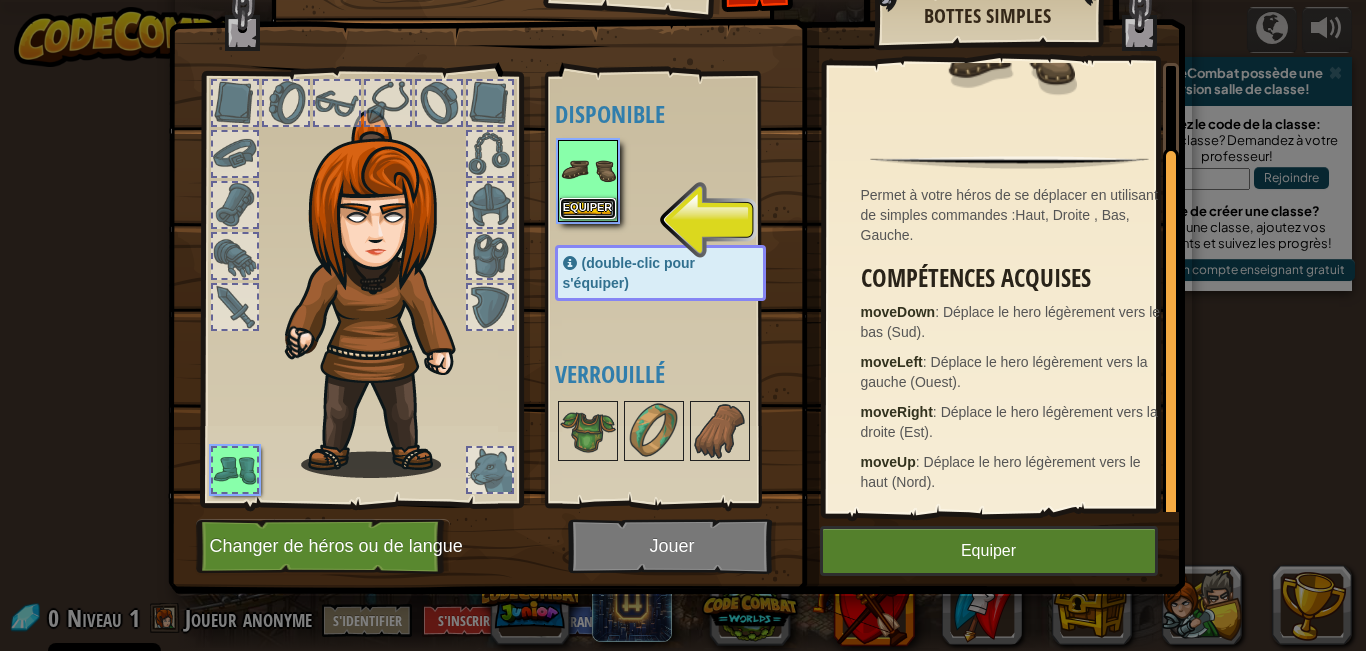 click on "Equiper" at bounding box center (588, 208) 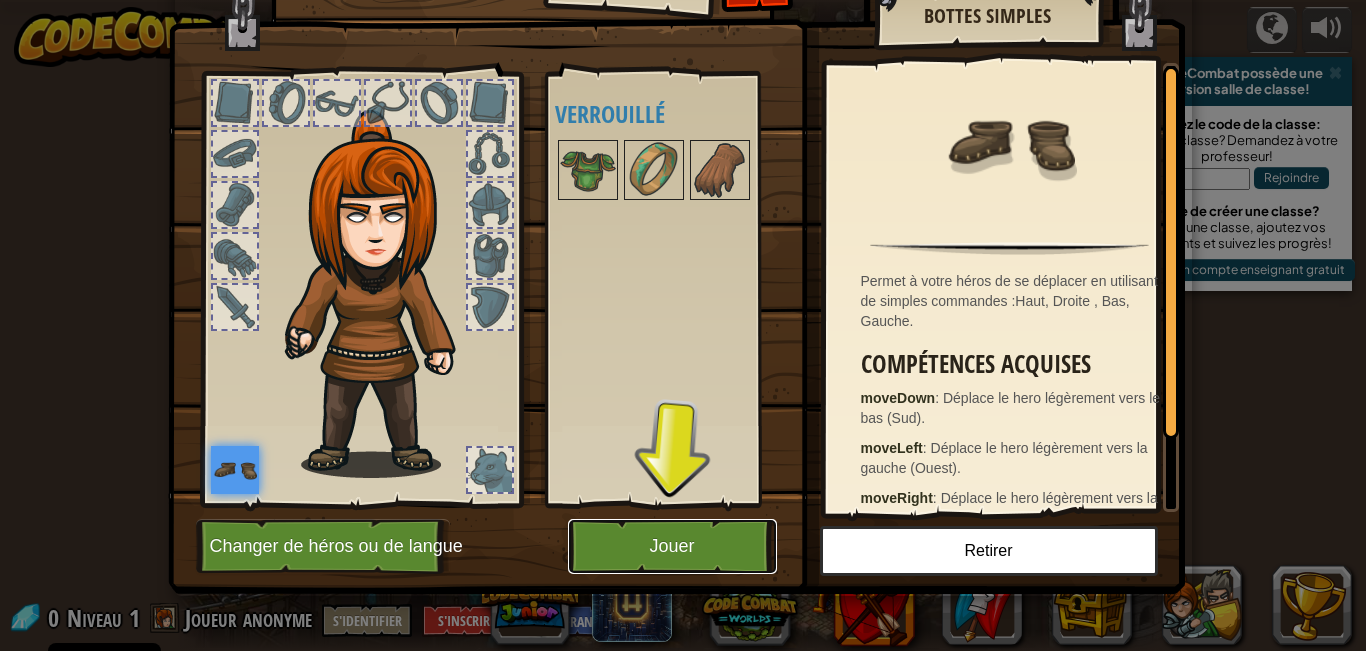 click on "Jouer" at bounding box center [672, 546] 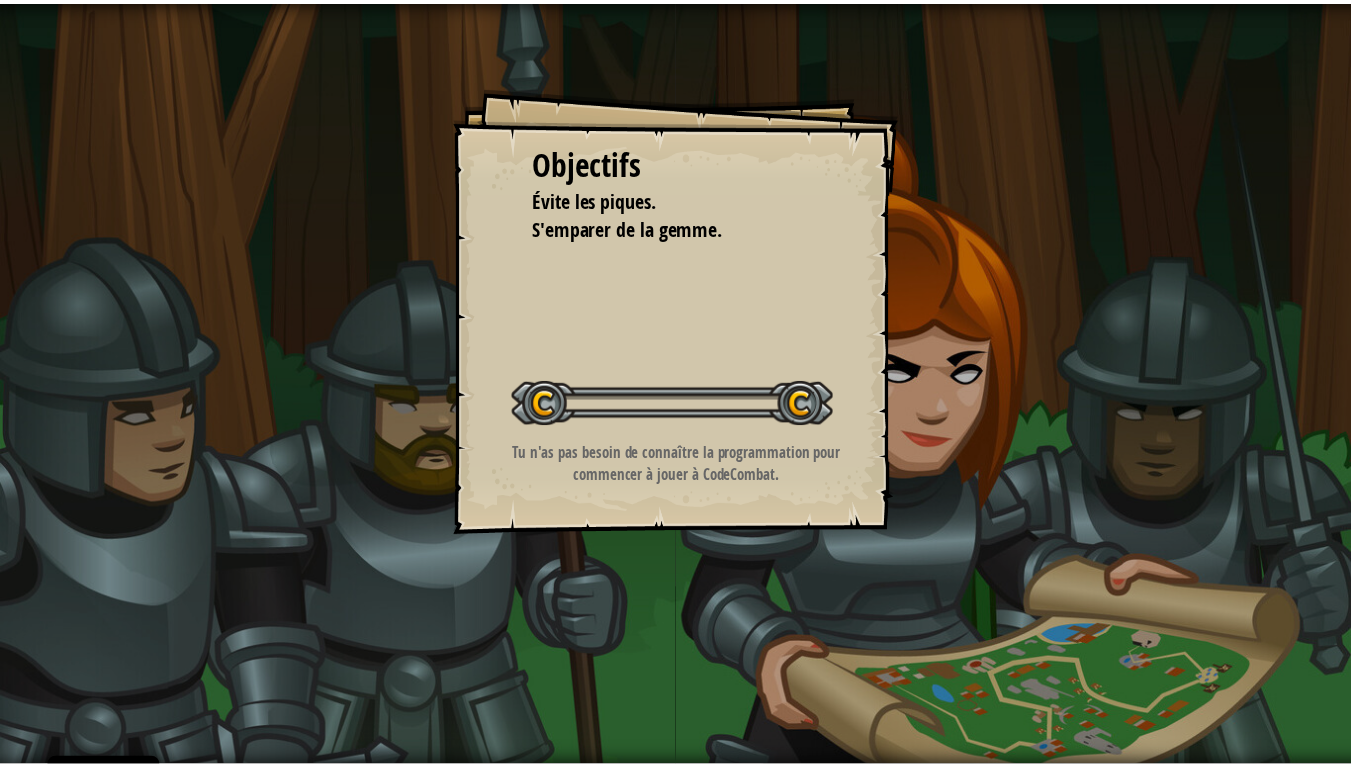 scroll, scrollTop: 0, scrollLeft: 0, axis: both 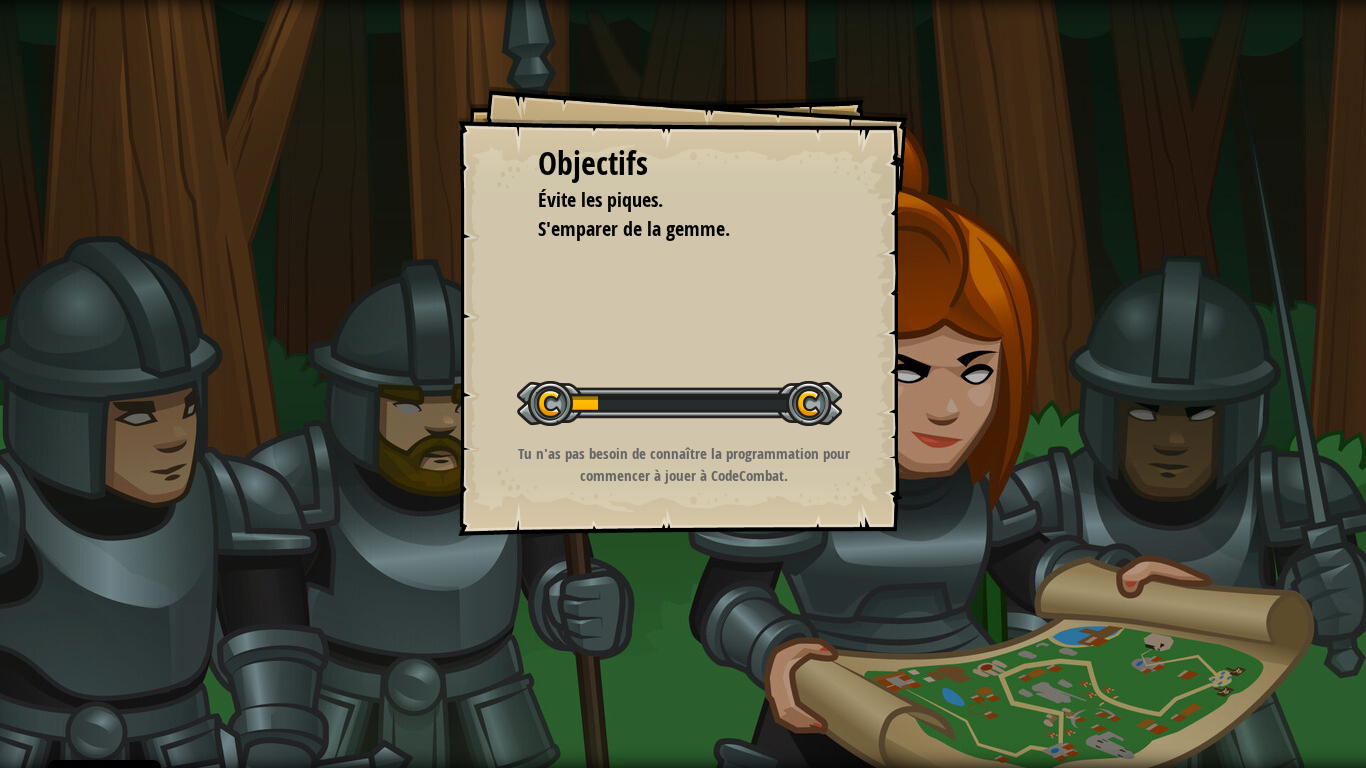 click on "Objectifs Évite les piques. S'emparer de la gemme. Démarrer niveau Erreur de chargement du serveur Vous avez besoin d'un abonnement pour jouer à ce niveau. Abonnement Vous devrez rejoindre un parcours pour jouer à ce niveau. Retour à mes cours Demandez à votre professeur de vous attribuer une licence pour que vous puissiez continuer à jouer à CodeCombat ! Retour à mes cours Ce niveau est verrouillé. Retour à mes cours Tu n'as pas besoin de connaître la programmation pour commencer à jouer à CodeCombat." at bounding box center [683, 384] 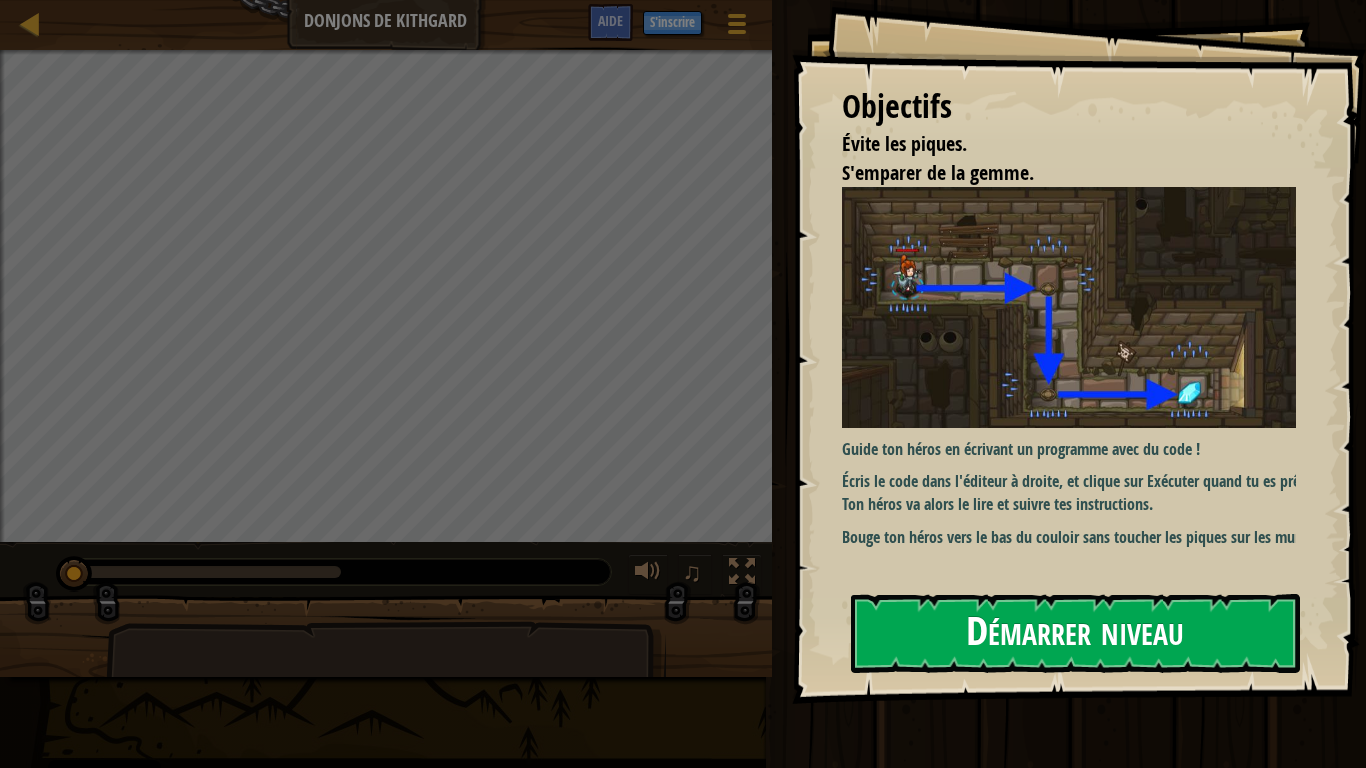 click at bounding box center (1076, 307) 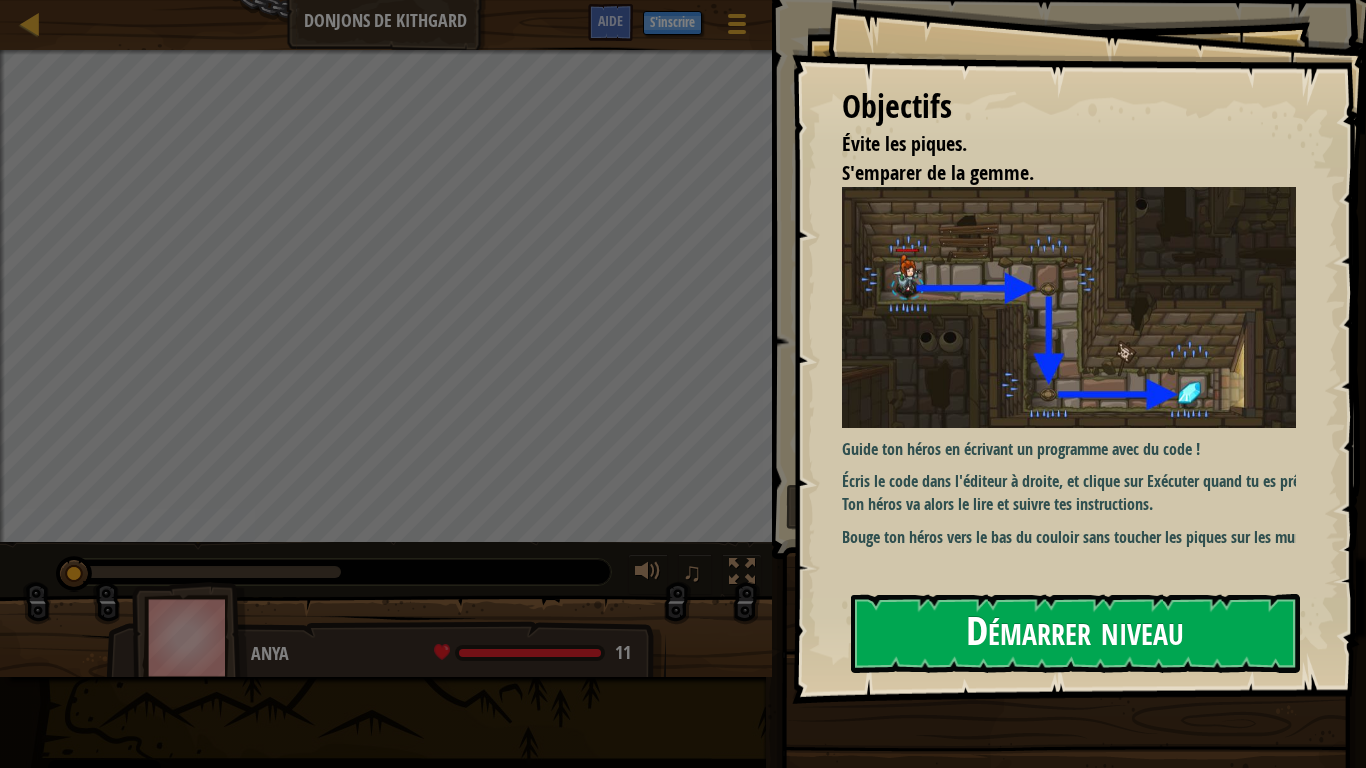 click on "Démarrer niveau" at bounding box center [1075, 633] 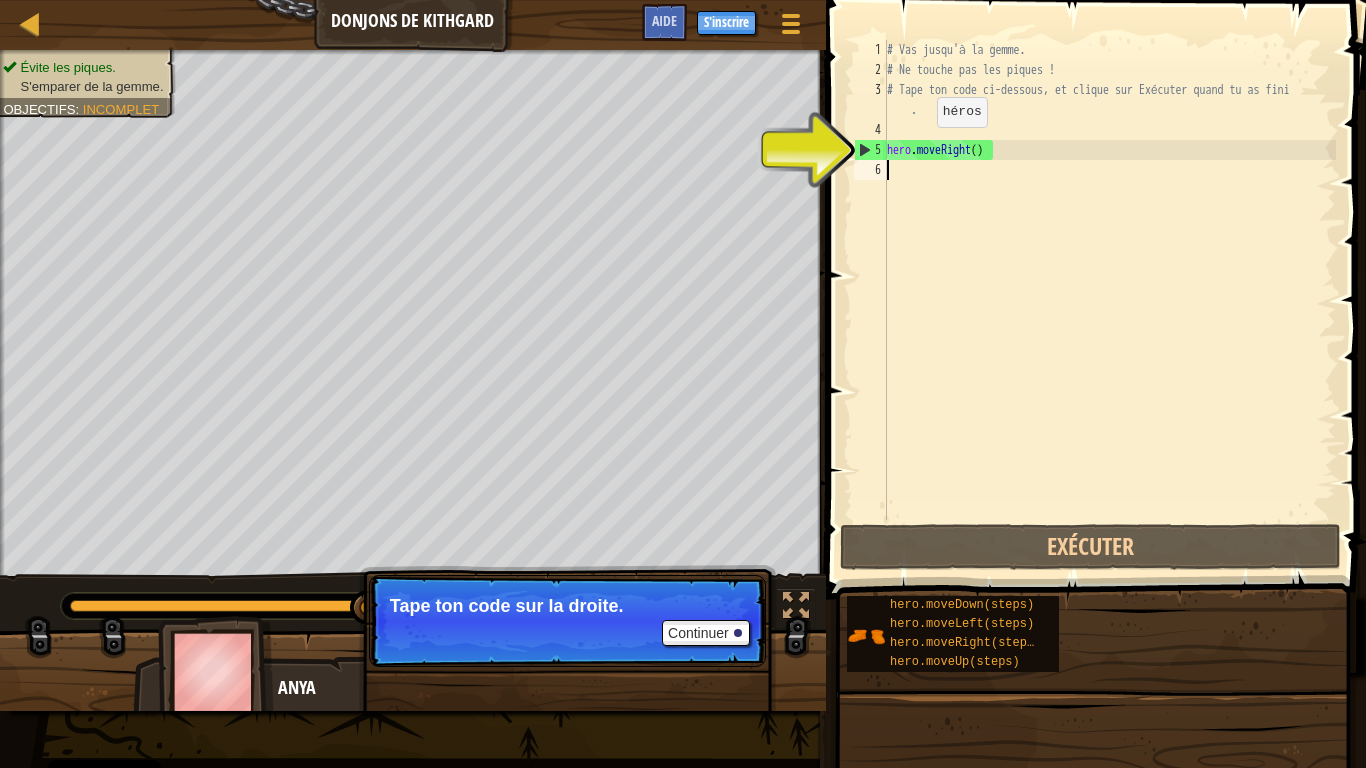 click on "# Vas jusqu'à la gemme. # Ne touche pas les piques ! # Tape ton code ci-dessous, et clique sur Exécuter quand tu as fini      . hero . moveRight ( )" at bounding box center (1109, 300) 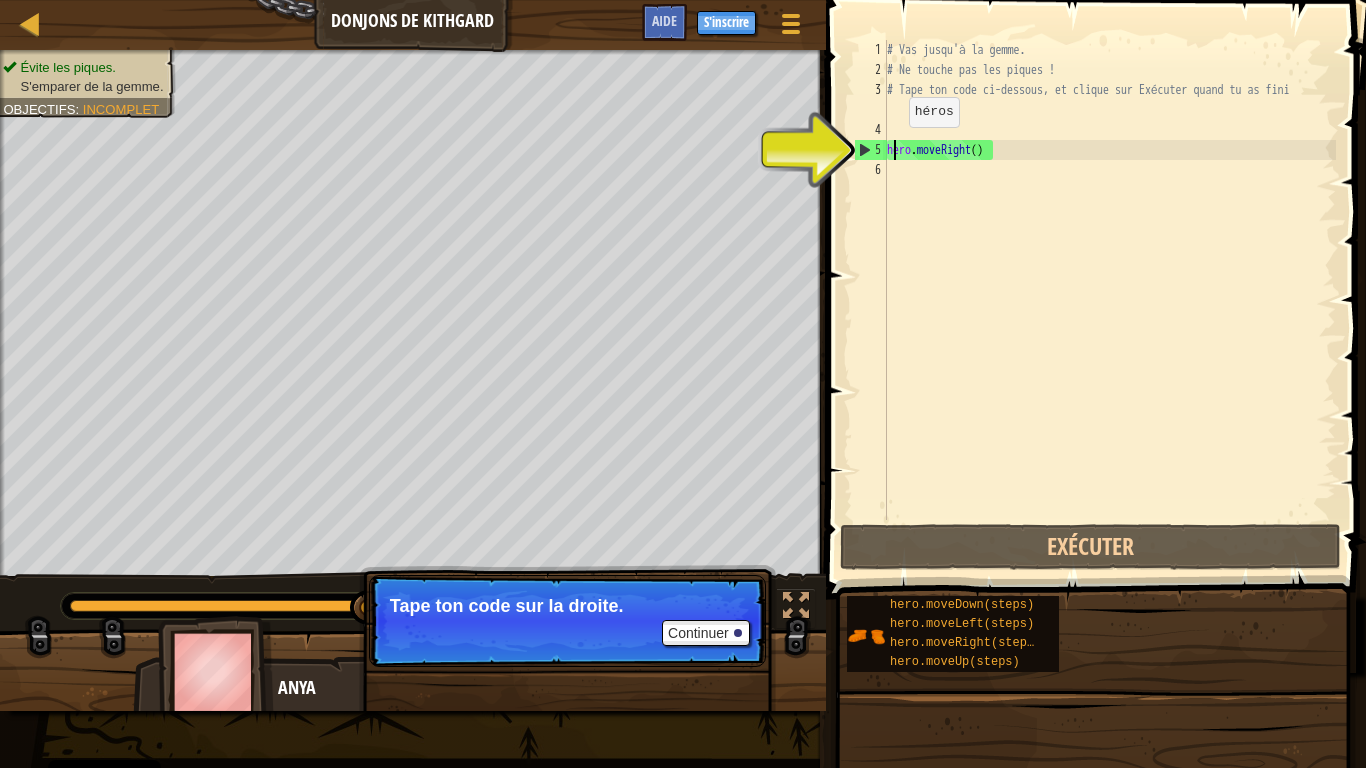 click on "# Vas jusqu'à la gemme. # Ne touche pas les piques ! # Tape ton code ci-dessous, et clique sur Exécuter quand tu as fini      . hero . moveRight ( )" at bounding box center (1109, 300) 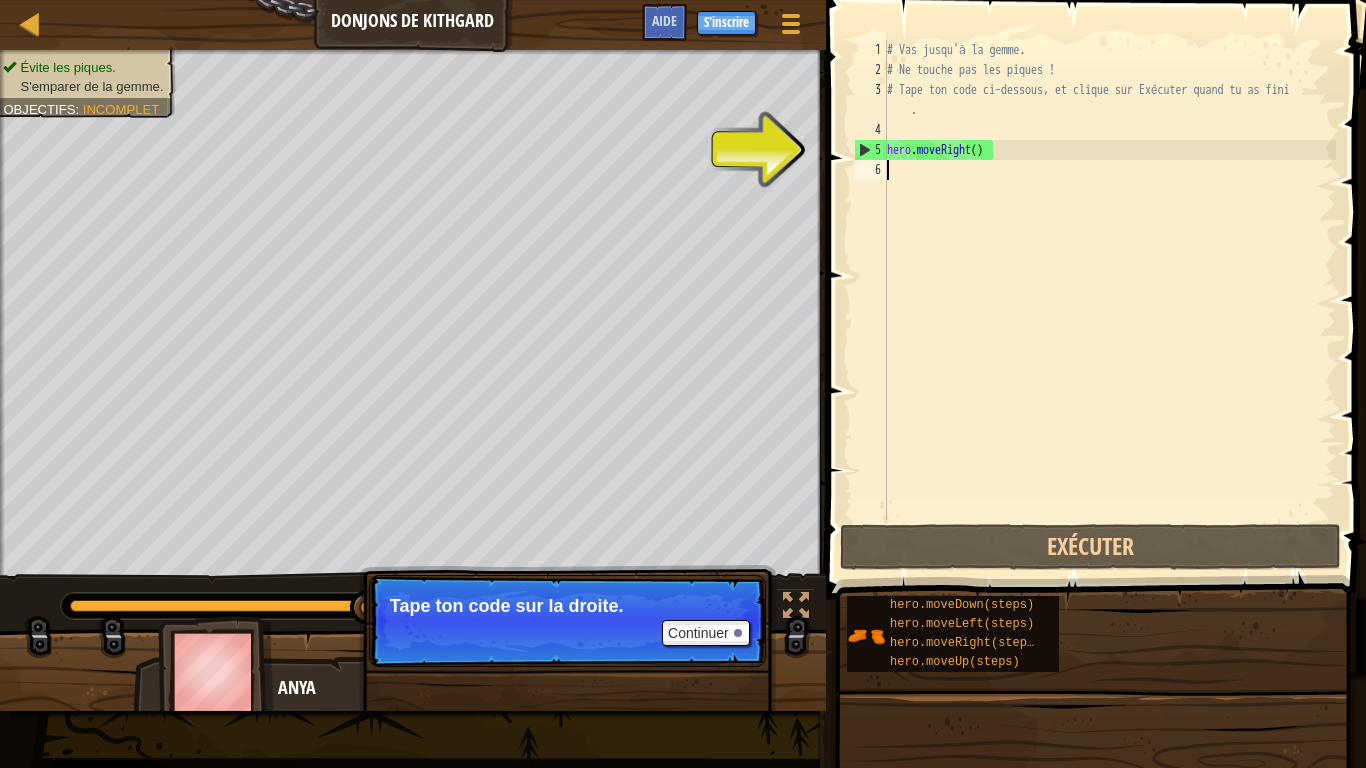 click on "# Vas jusqu'à la gemme. # Ne touche pas les piques ! # Tape ton code ci-dessous, et clique sur Exécuter quand tu as fini      . hero . moveRight ( )" at bounding box center [1109, 300] 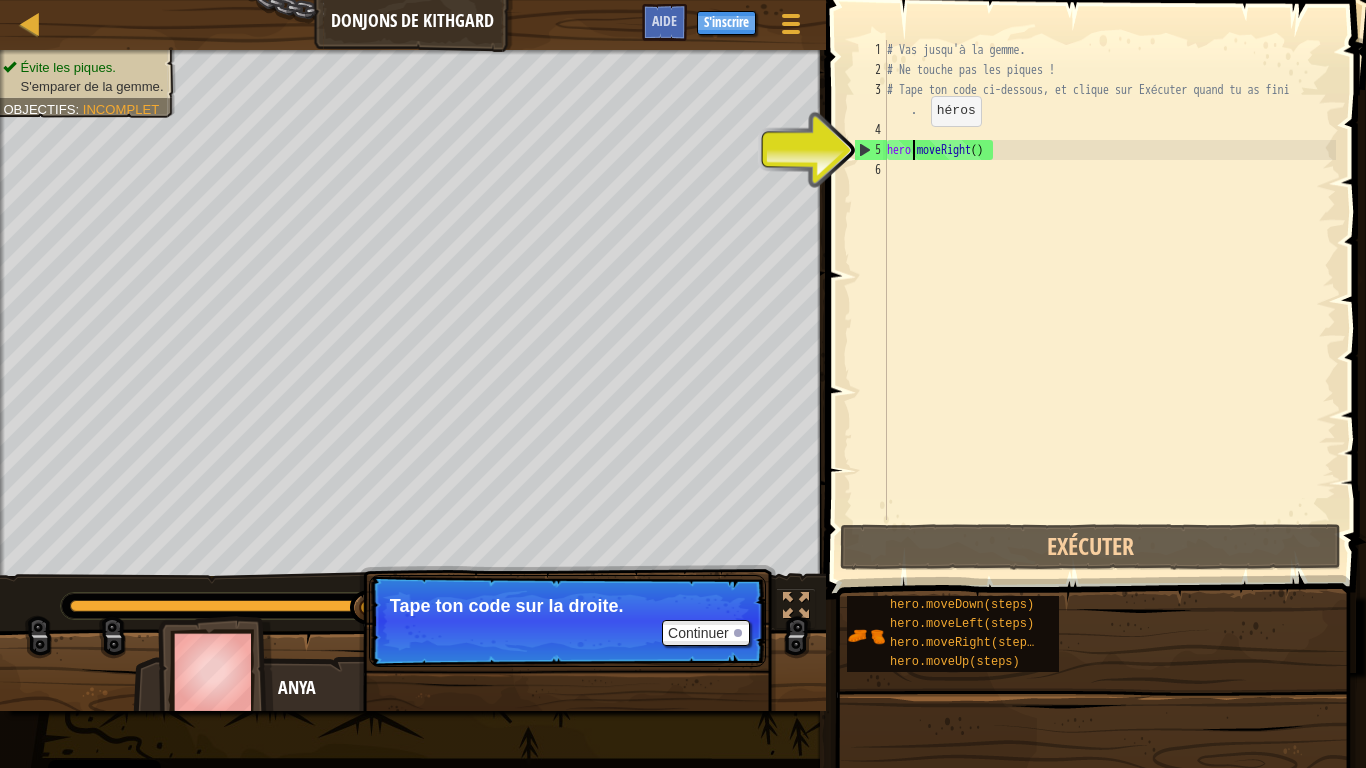 click on "# Vas jusqu'à la gemme. # Ne touche pas les piques ! # Tape ton code ci-dessous, et clique sur Exécuter quand tu as fini      . hero . moveRight ( )" at bounding box center [1109, 300] 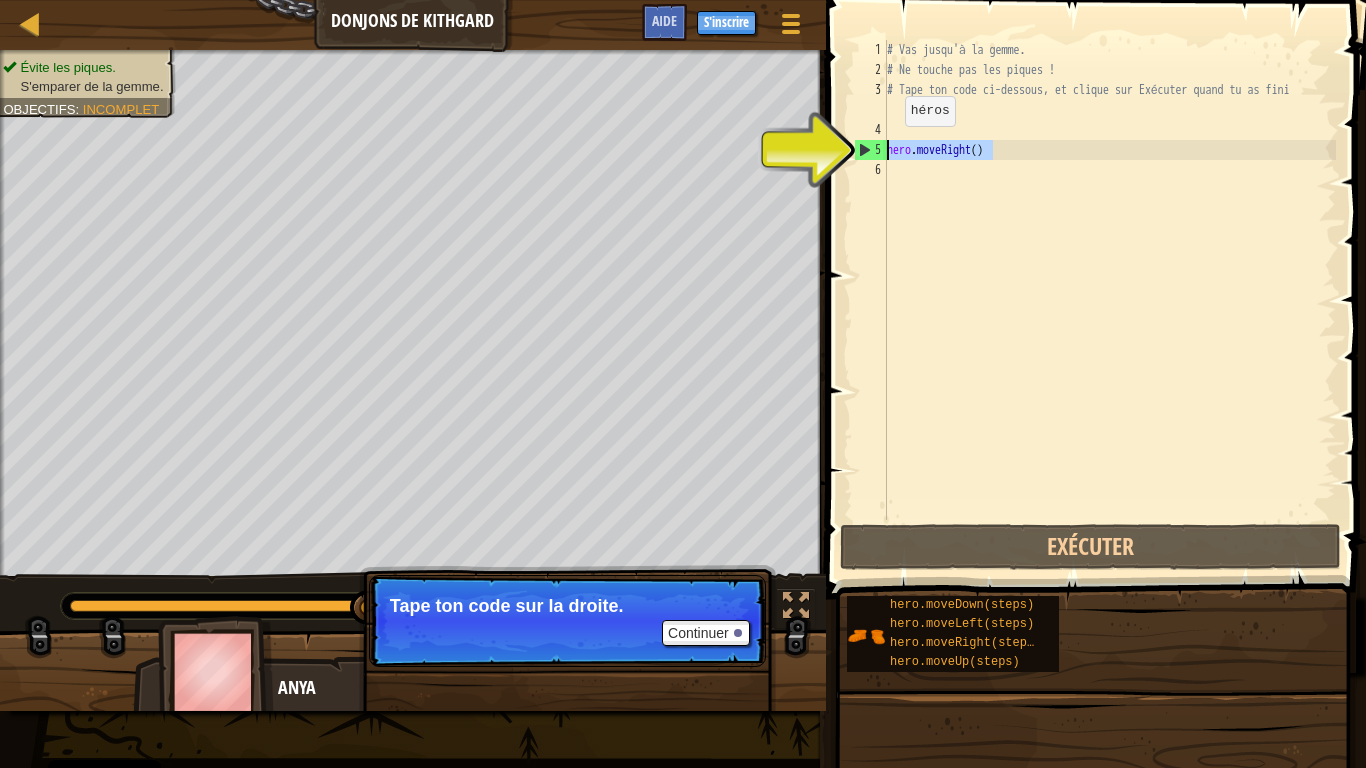 drag, startPoint x: 991, startPoint y: 149, endPoint x: 881, endPoint y: 146, distance: 110.0409 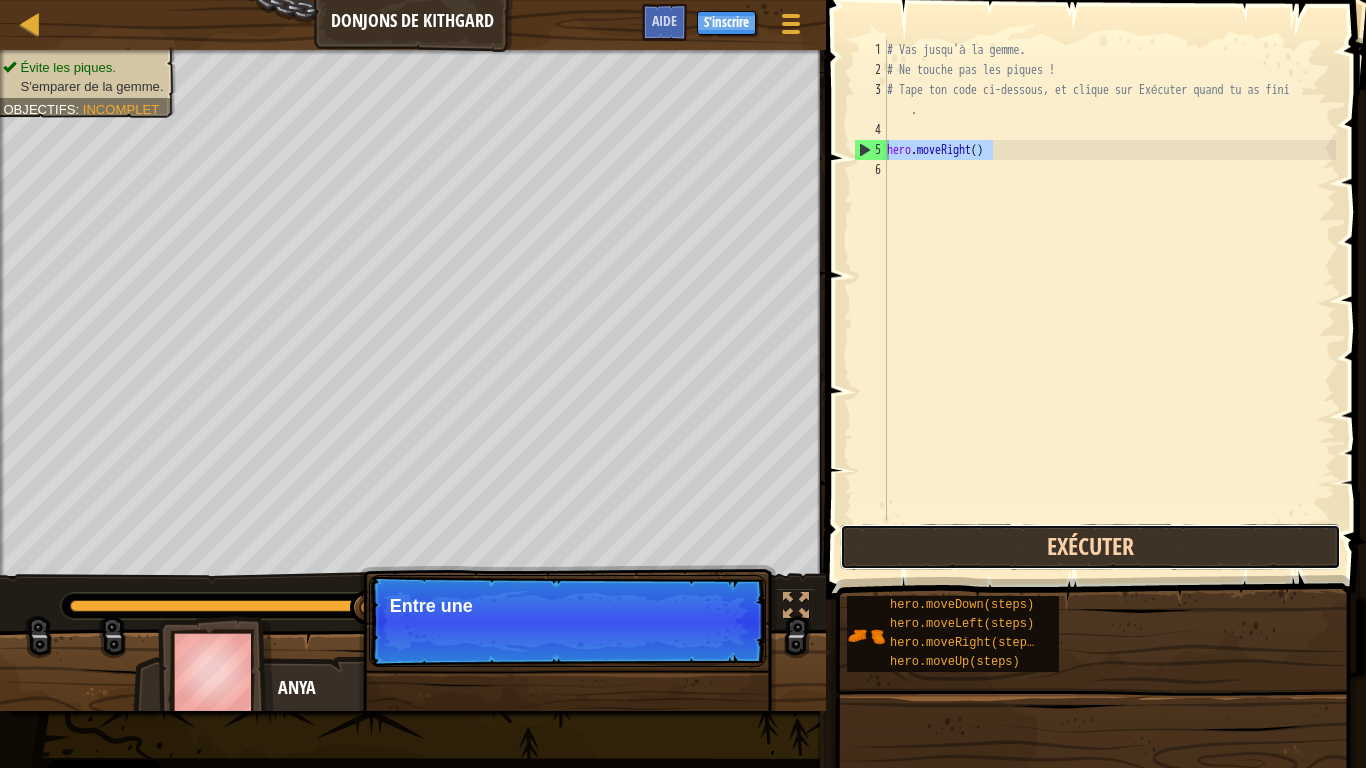click on "Exécuter" at bounding box center (1090, 547) 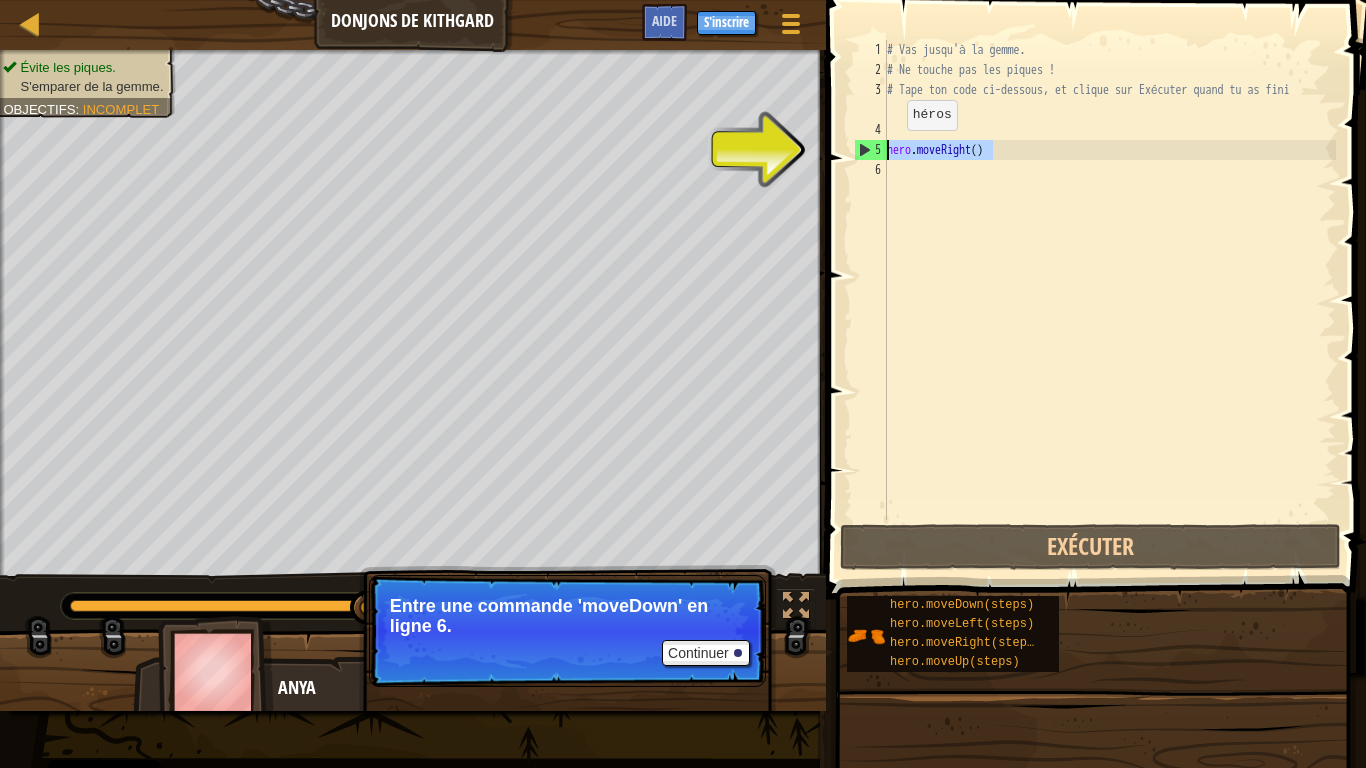 drag, startPoint x: 1002, startPoint y: 156, endPoint x: 834, endPoint y: 150, distance: 168.1071 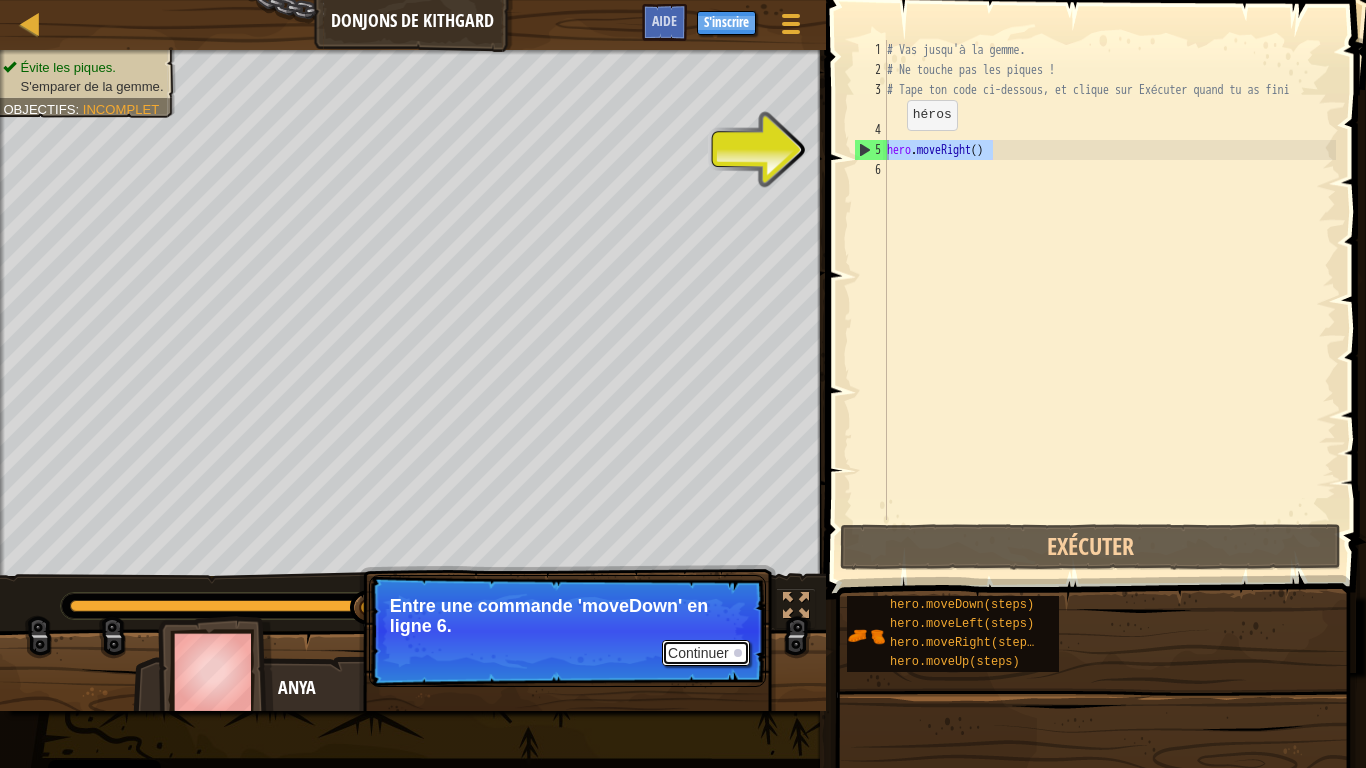 click on "Continuer" at bounding box center (706, 653) 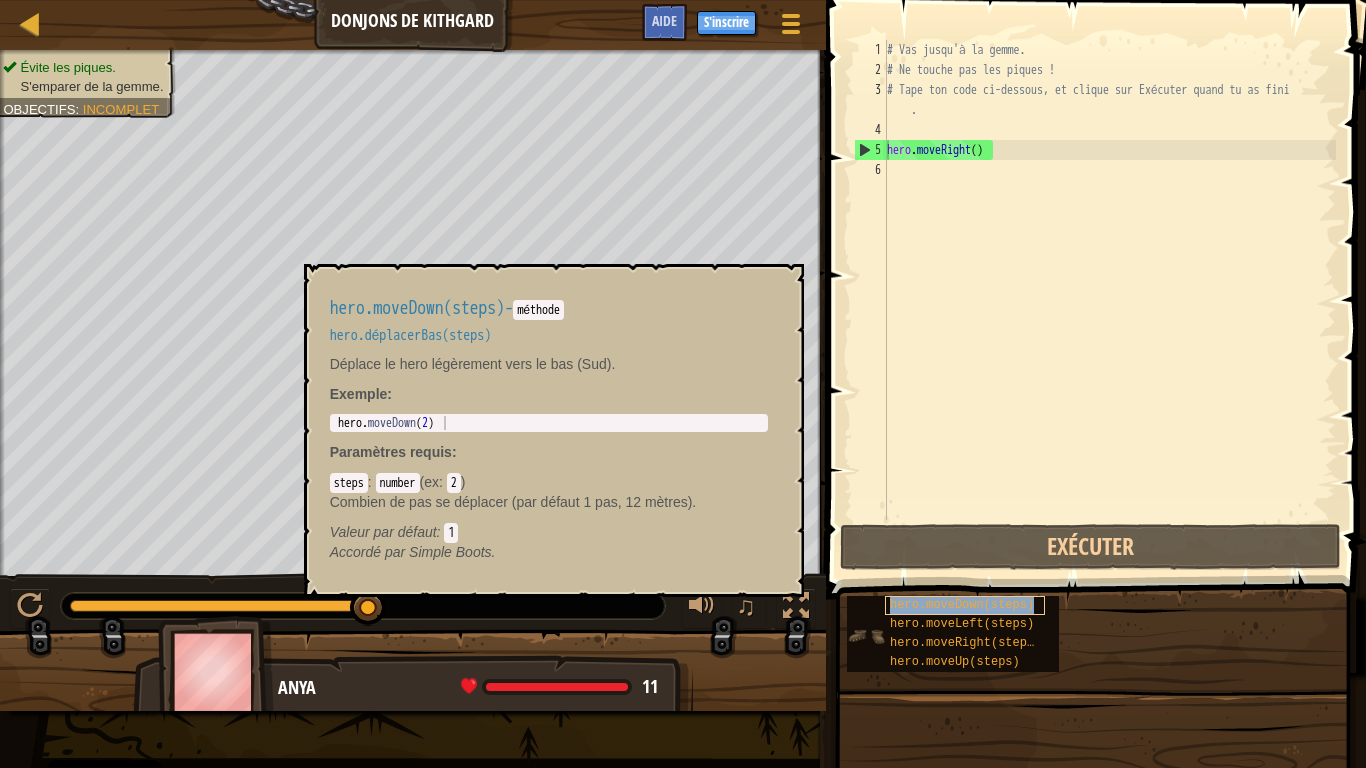 click on "hero.moveDown(steps)" at bounding box center [962, 605] 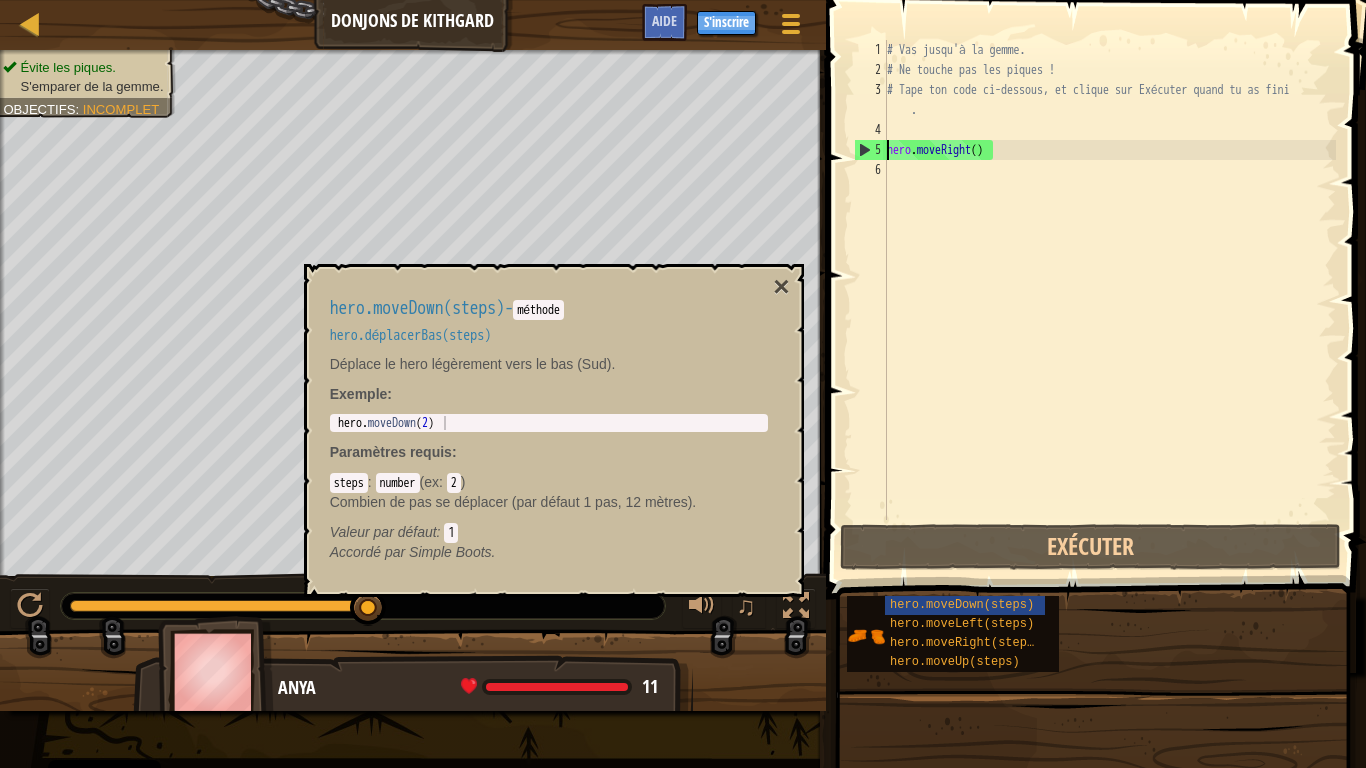 type on "hero.moveDown(2)" 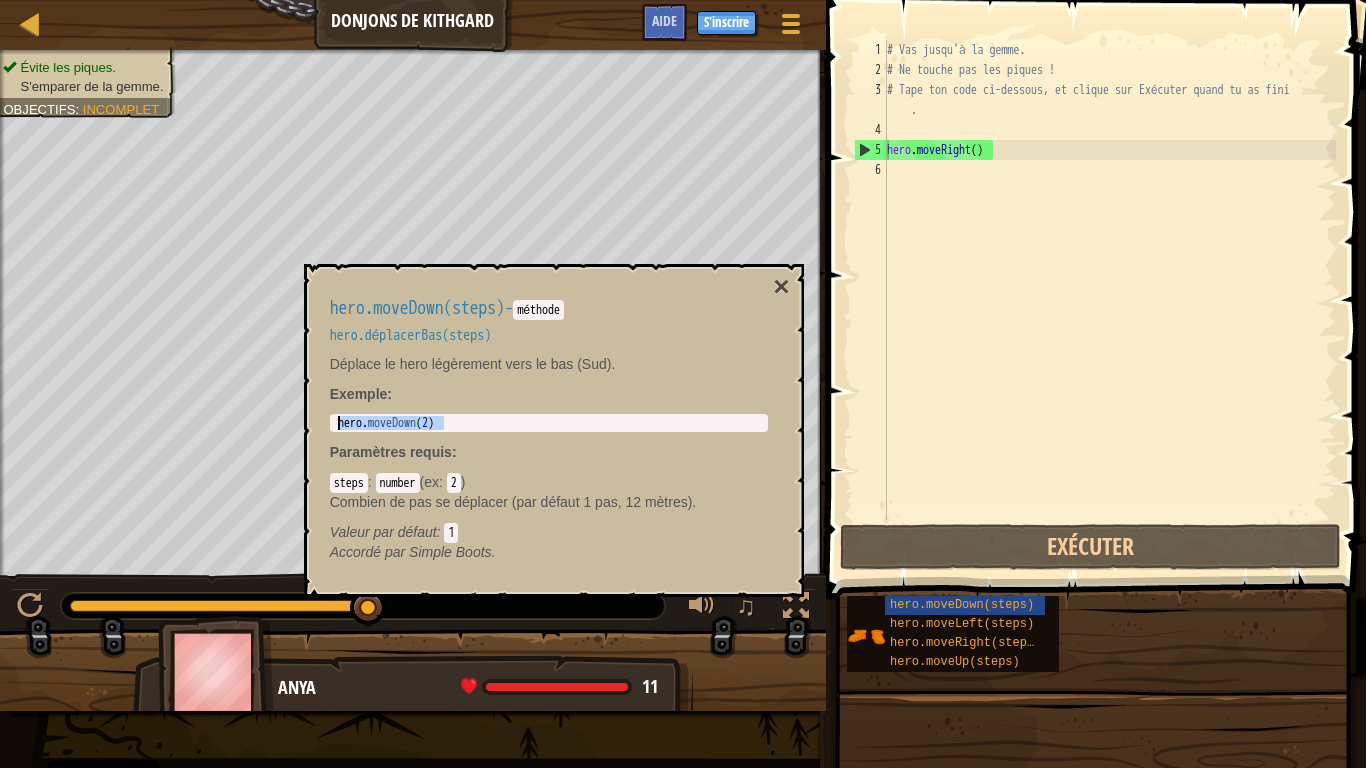 click on "Cookie Policy CodeCombat utilise quelques cookies essentiels et non essentiels.  Déclaration de Confidentialité Refuser les cookies non essentiels Autoriser les cookies
Carte Donjons de Kithgard Menu du jeu Terminé S'inscrire Aide 1     הההההההההההההההההההההההההההההההההההההההההההההההההההההההההההההההההההההההההההההההההההההההההההההההההההההההההההההההההההההההההההההההההההההההההההההההההההההההההההההההההההההההההההההההההההההההההההההההההההההההההההההההההההההההההההההההההההההההההההההההההההההההההההההההה XXXXXXXXXXXXXXXXXXXXXXXXXXXXXXXXXXXXXXXXXXXXXXXXXXXXXXXXXXXXXXXXXXXXXXXXXXXXXXXXXXXXXXXXXXXXXXXXXXXXXXXXXXXXXXXXXXXXXXXXXXXXXXXXXXXXXXXXXXXXXXXXXXXXXXXXXXXXXXXXXXXXXXXXXXXXXXXXXXXXXXXXXXXXXXXXXXXXXXXXXXXXXXXXXXXXXXXXXXXXXXXXXXXXXXXXXXXXXXXXXXXXXXXXXXXXXXXX Solution ×" at bounding box center (683, 0) 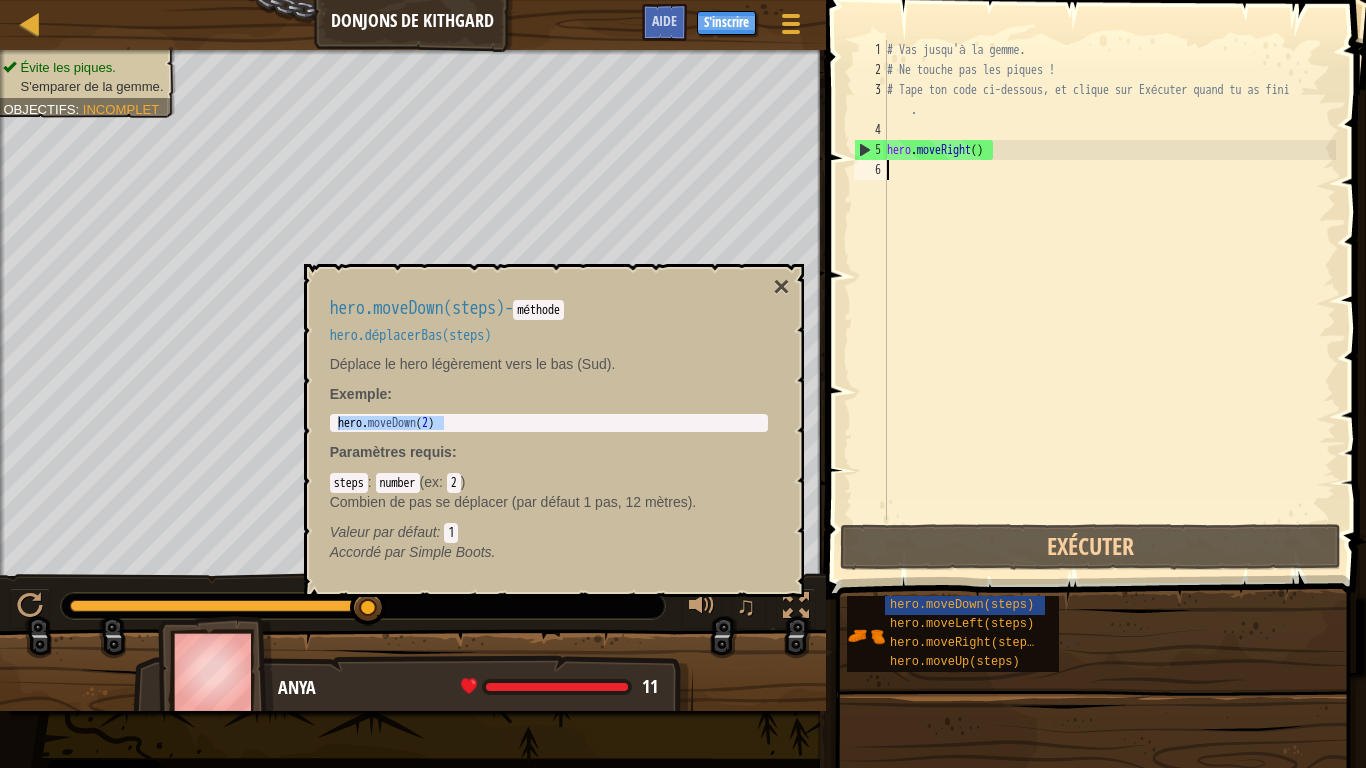 click on "# Vas jusqu'à la gemme. # Ne touche pas les piques ! # Tape ton code ci-dessous, et clique sur Exécuter quand tu as fini      . hero . moveRight ( )" at bounding box center [1109, 300] 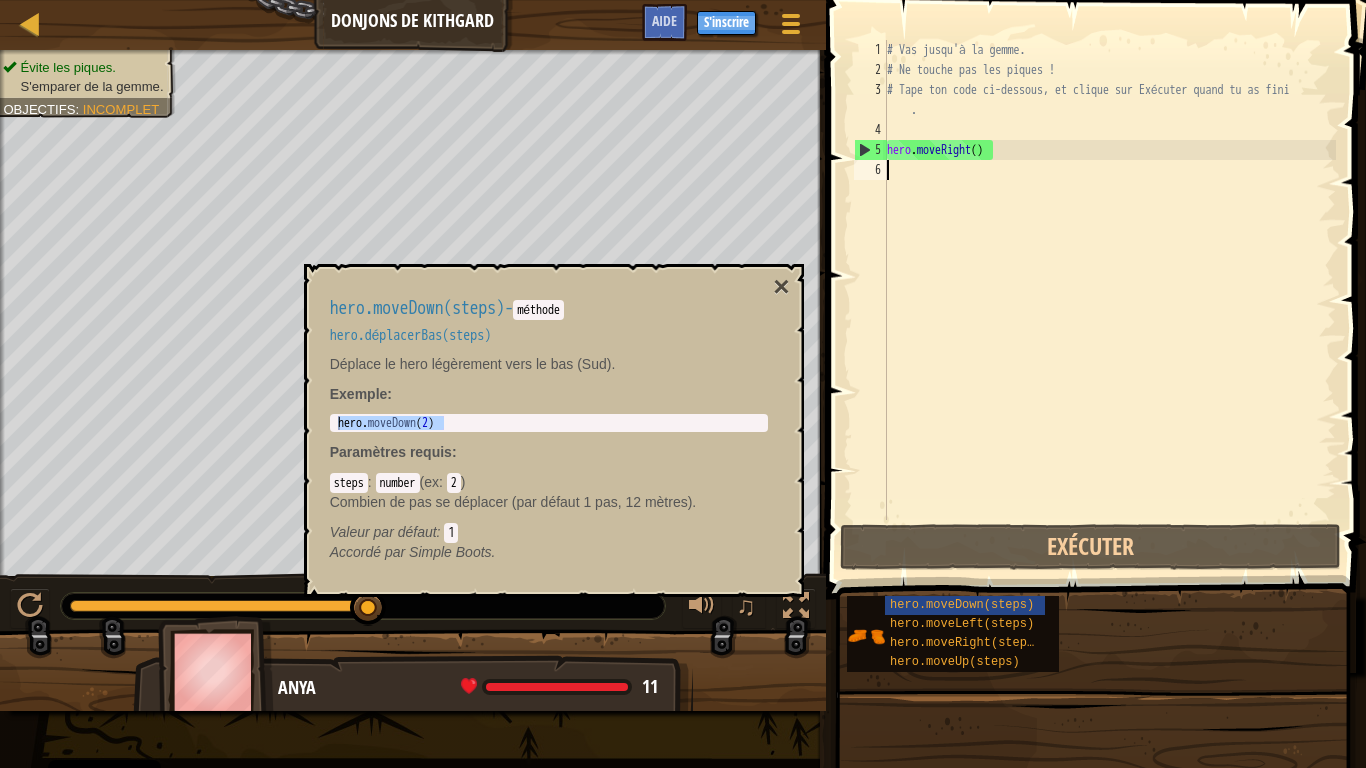 paste on "hero.moveDown(2)" 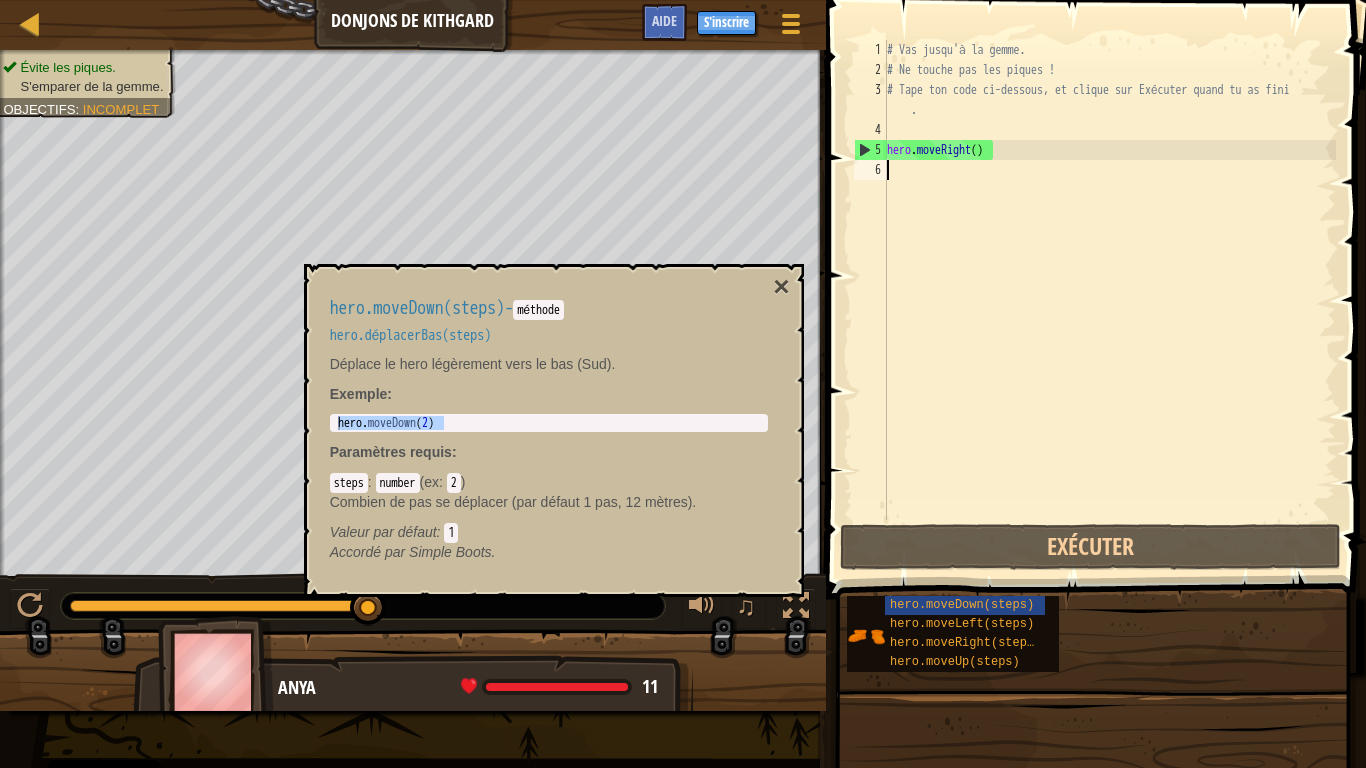 type on "hero.moveDown(2)" 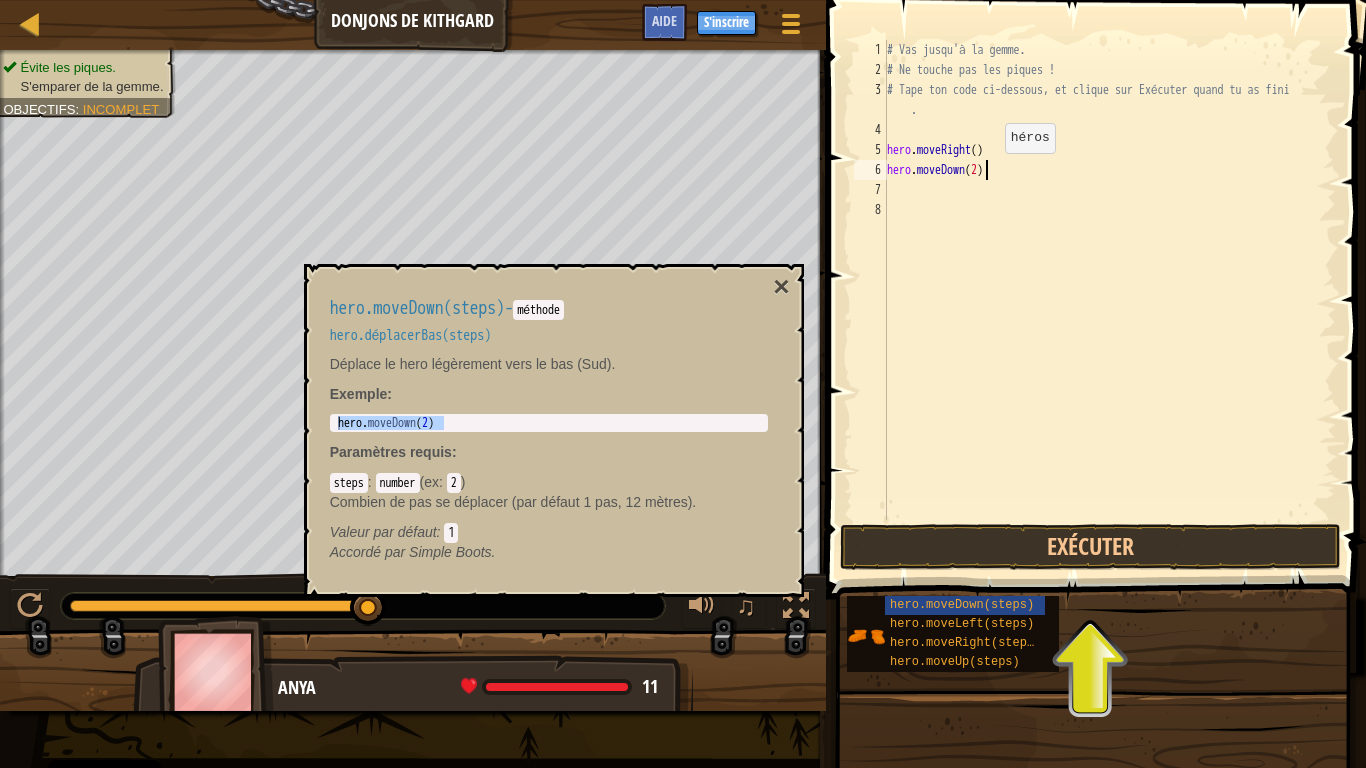 click on "# Vas jusqu'à la gemme. # Ne touche pas les piques ! # Tape ton code ci-dessous, et clique sur Exécuter quand tu as fini      . hero . moveRight ( ) hero . moveDown ( 2 )" at bounding box center [1109, 300] 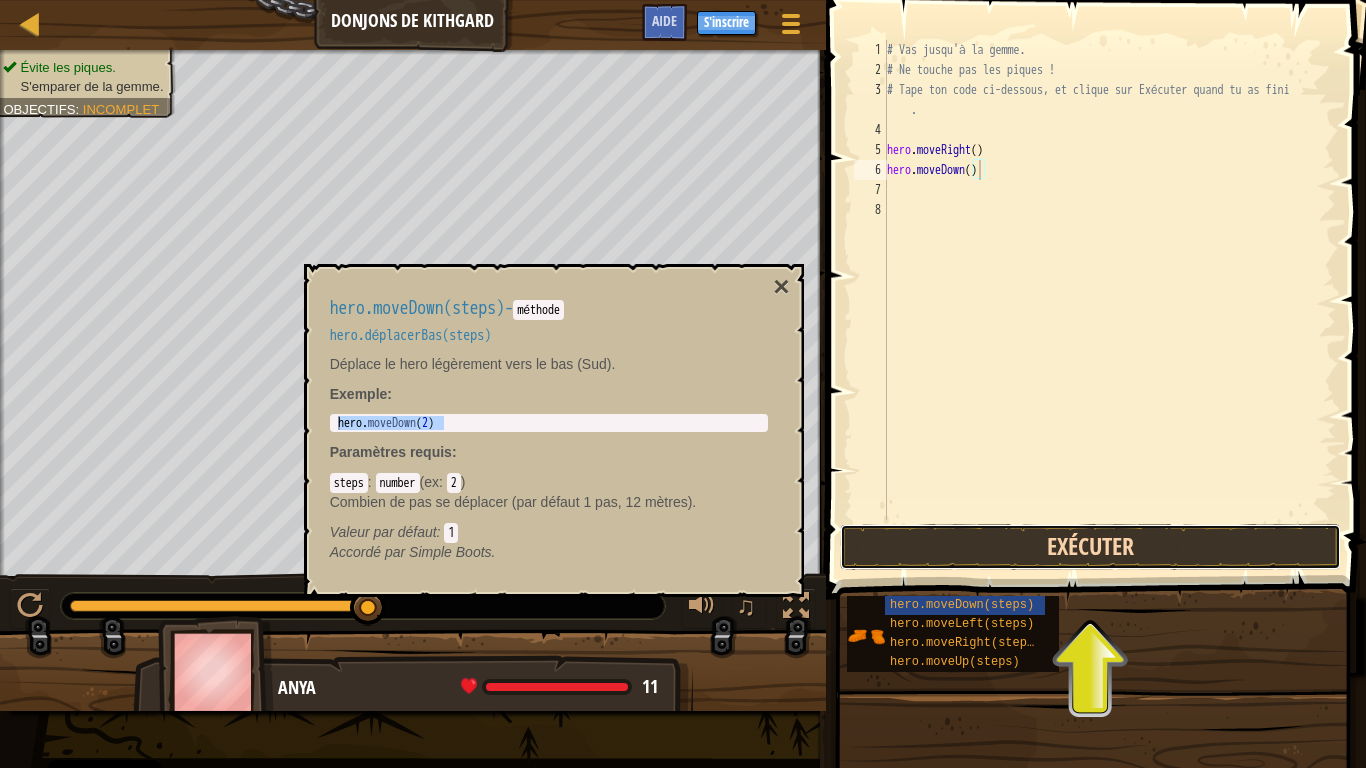 click on "Exécuter" at bounding box center [1090, 547] 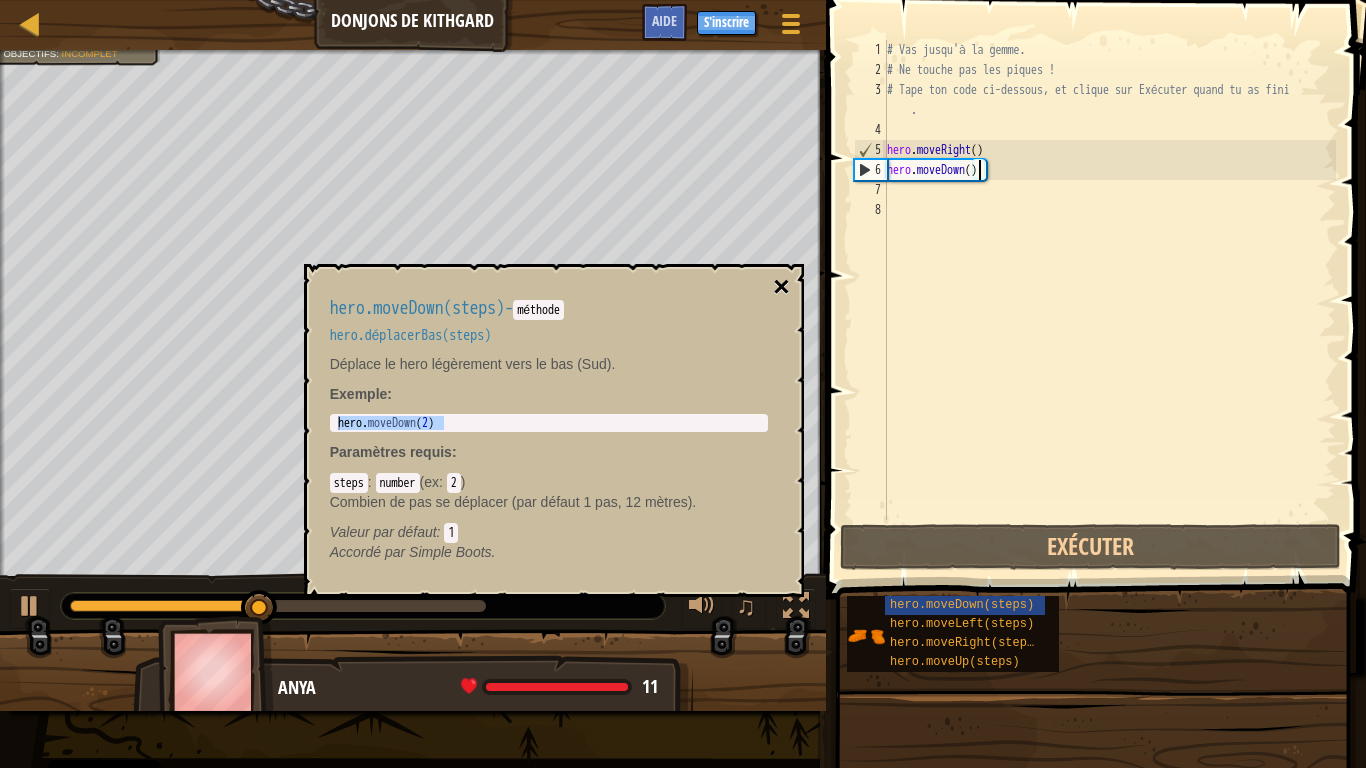 click on "×" at bounding box center (781, 287) 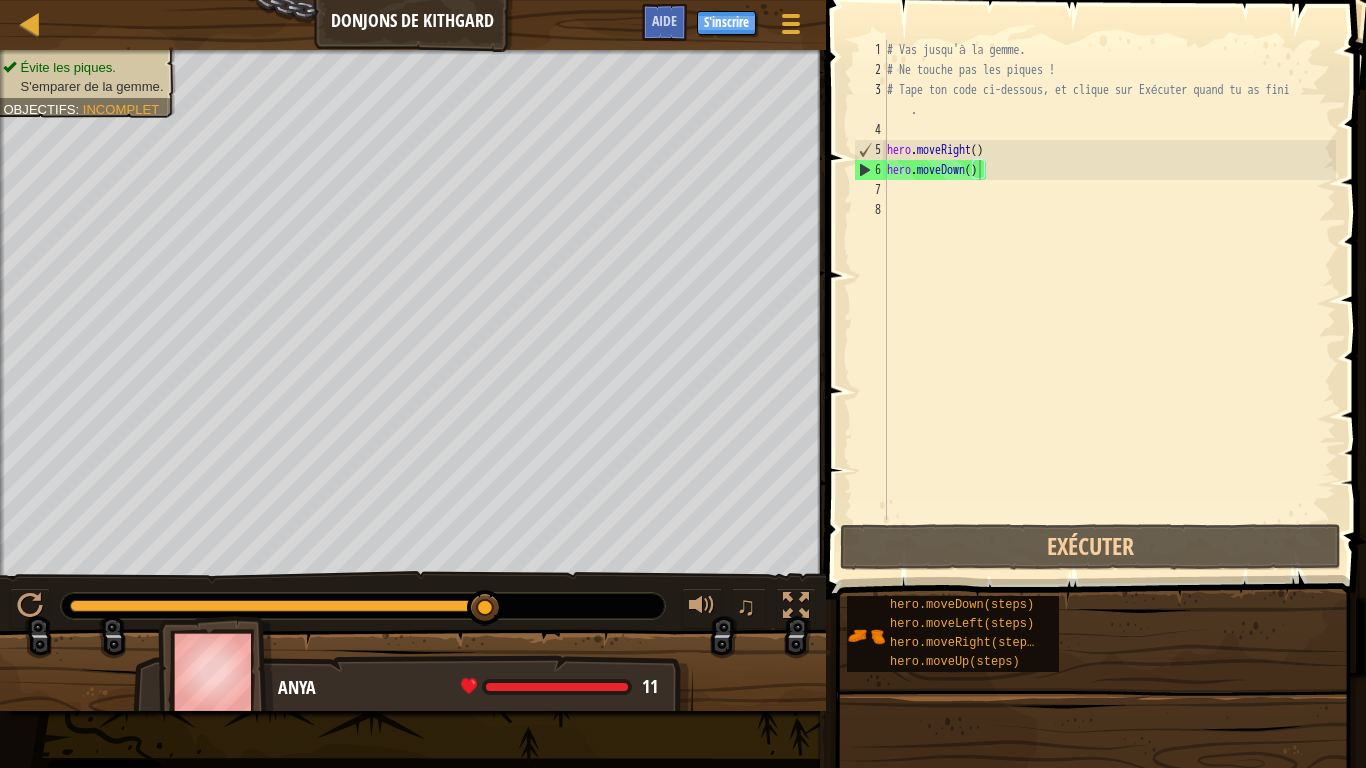 type on "hero.moveRight()" 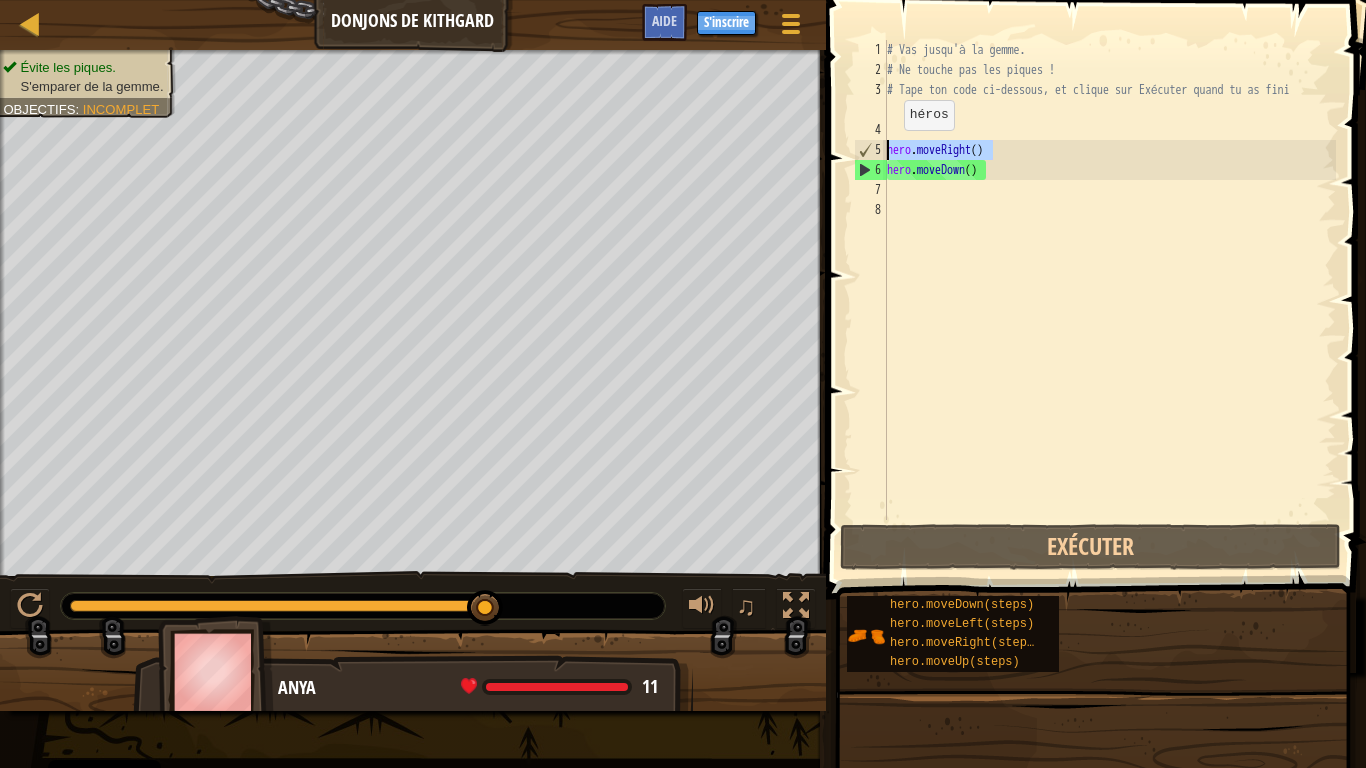 drag, startPoint x: 1009, startPoint y: 152, endPoint x: 875, endPoint y: 150, distance: 134.01492 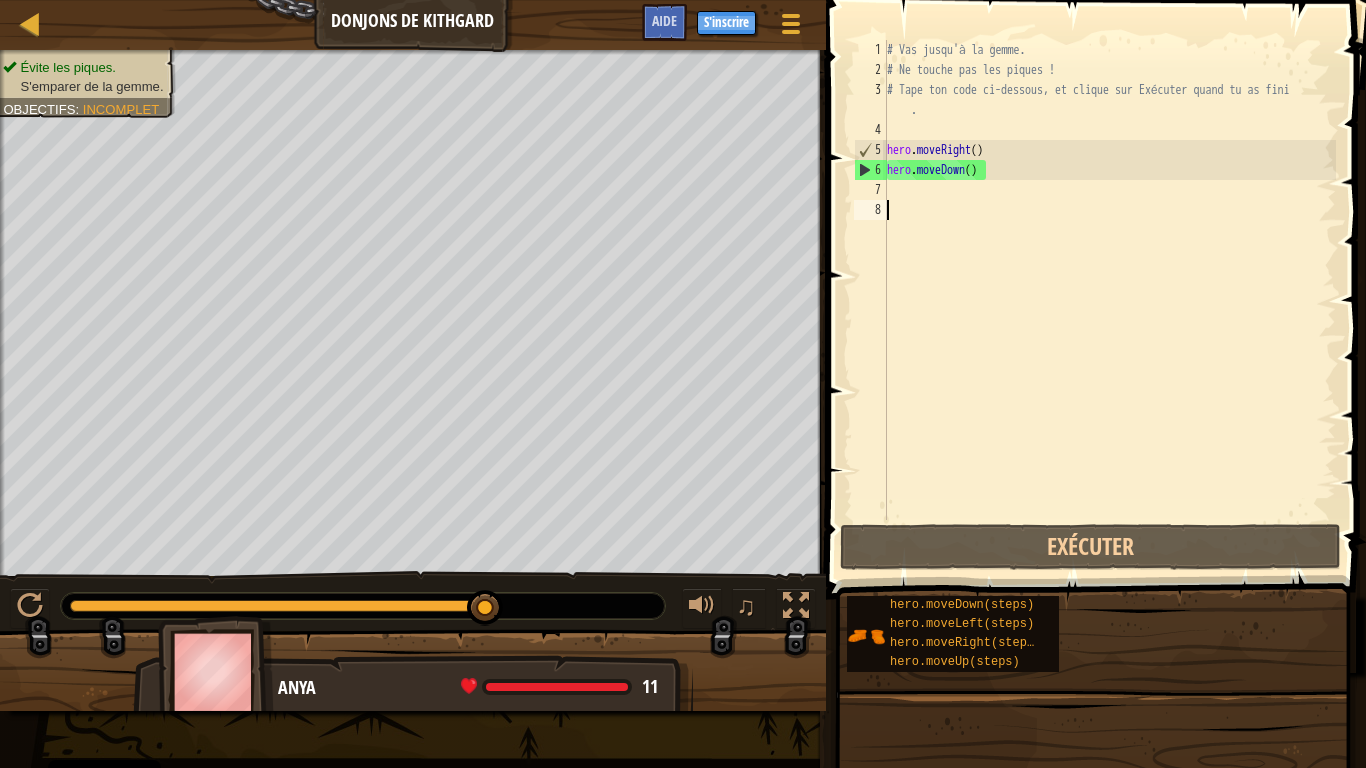 click on "# Vas jusqu'à la gemme. # Ne touche pas les piques ! # Tape ton code ci-dessous, et clique sur Exécuter quand tu as fini      . hero . moveRight ( ) hero . moveDown ( )" at bounding box center (1109, 300) 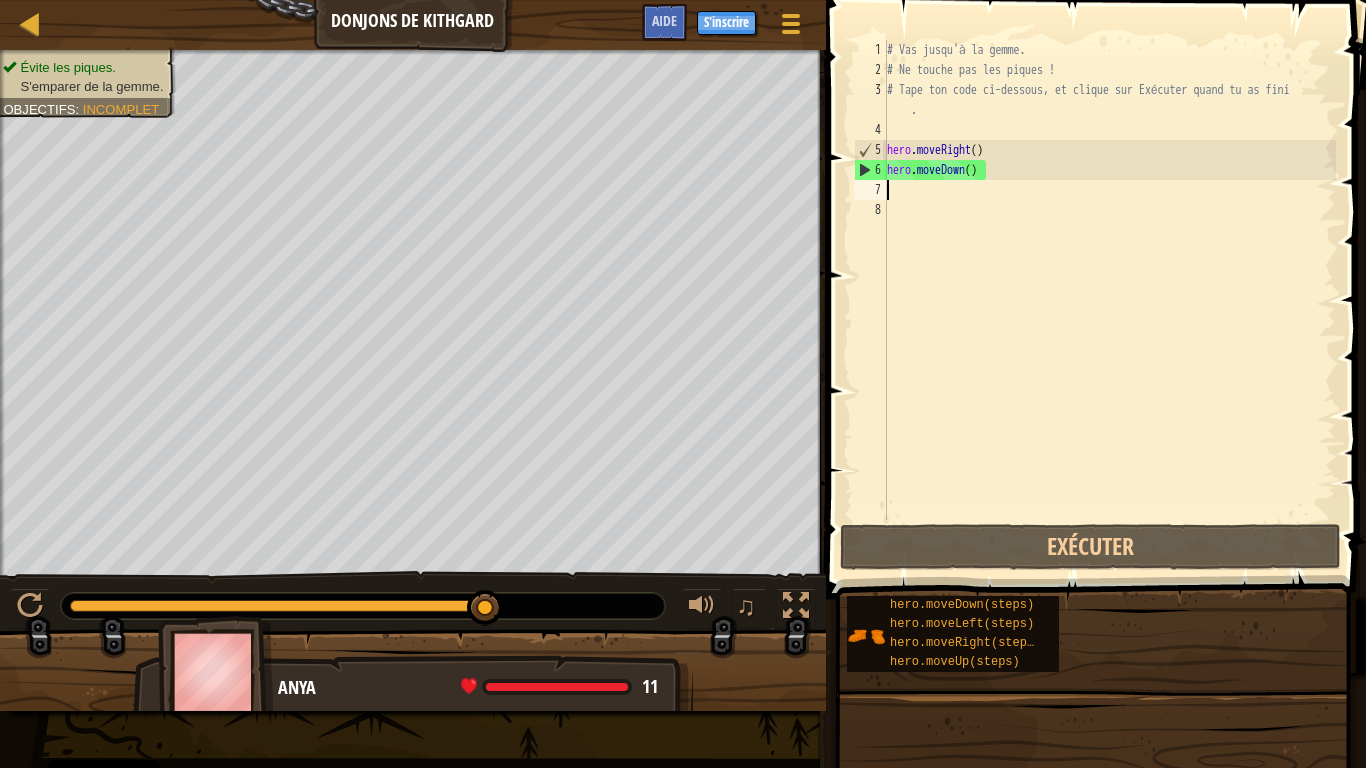 click on "# Vas jusqu'à la gemme. # Ne touche pas les piques ! # Tape ton code ci-dessous, et clique sur Exécuter quand tu as fini      . hero . moveRight ( ) hero . moveDown ( )" at bounding box center [1109, 300] 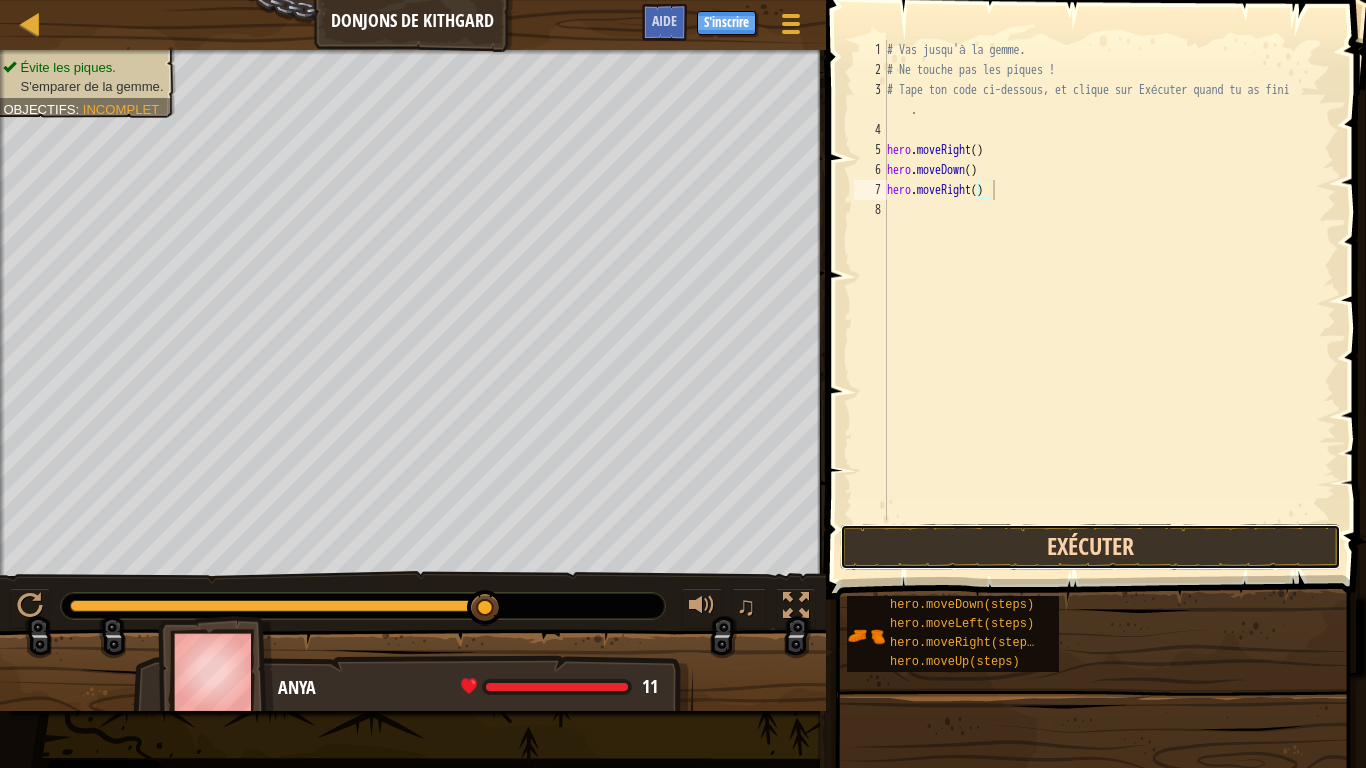 click on "Exécuter" at bounding box center [1090, 547] 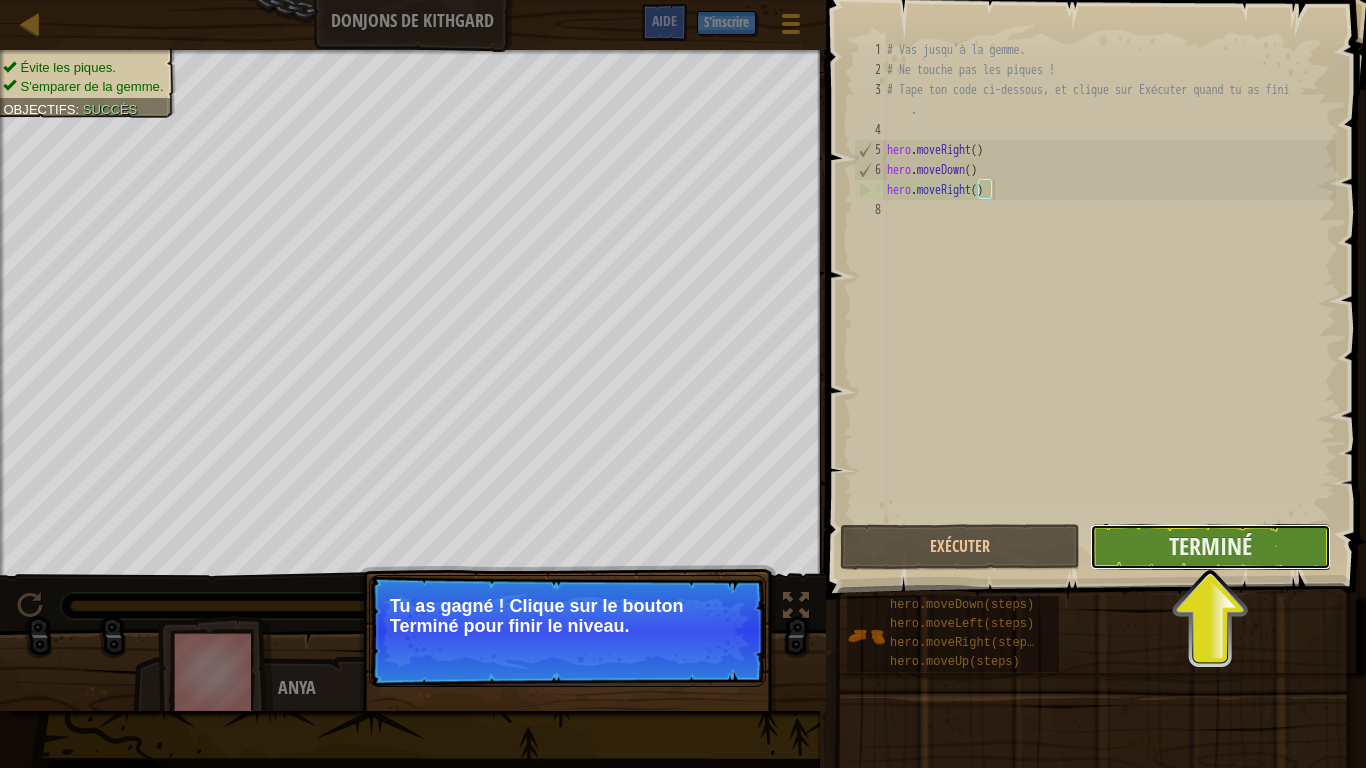 click on "Terminé" at bounding box center (1210, 547) 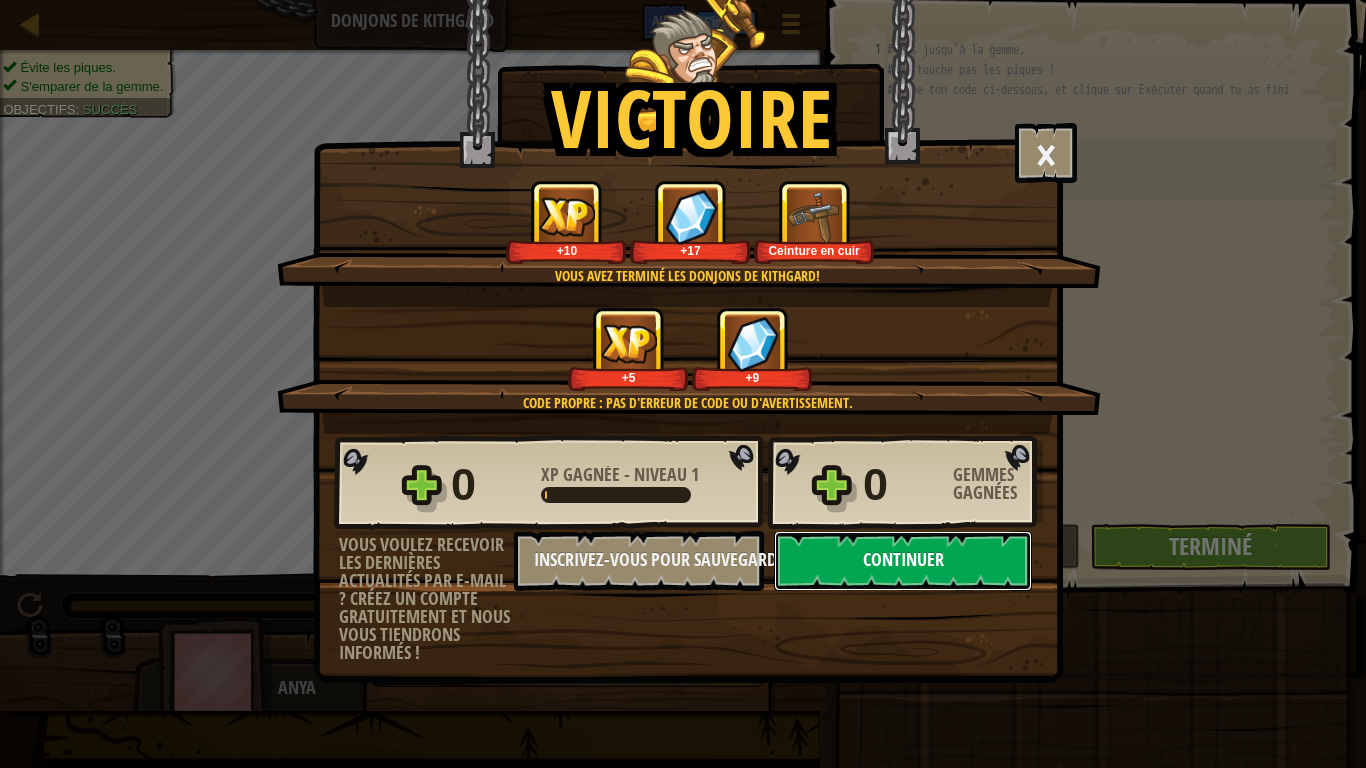 click on "Continuer" at bounding box center (903, 561) 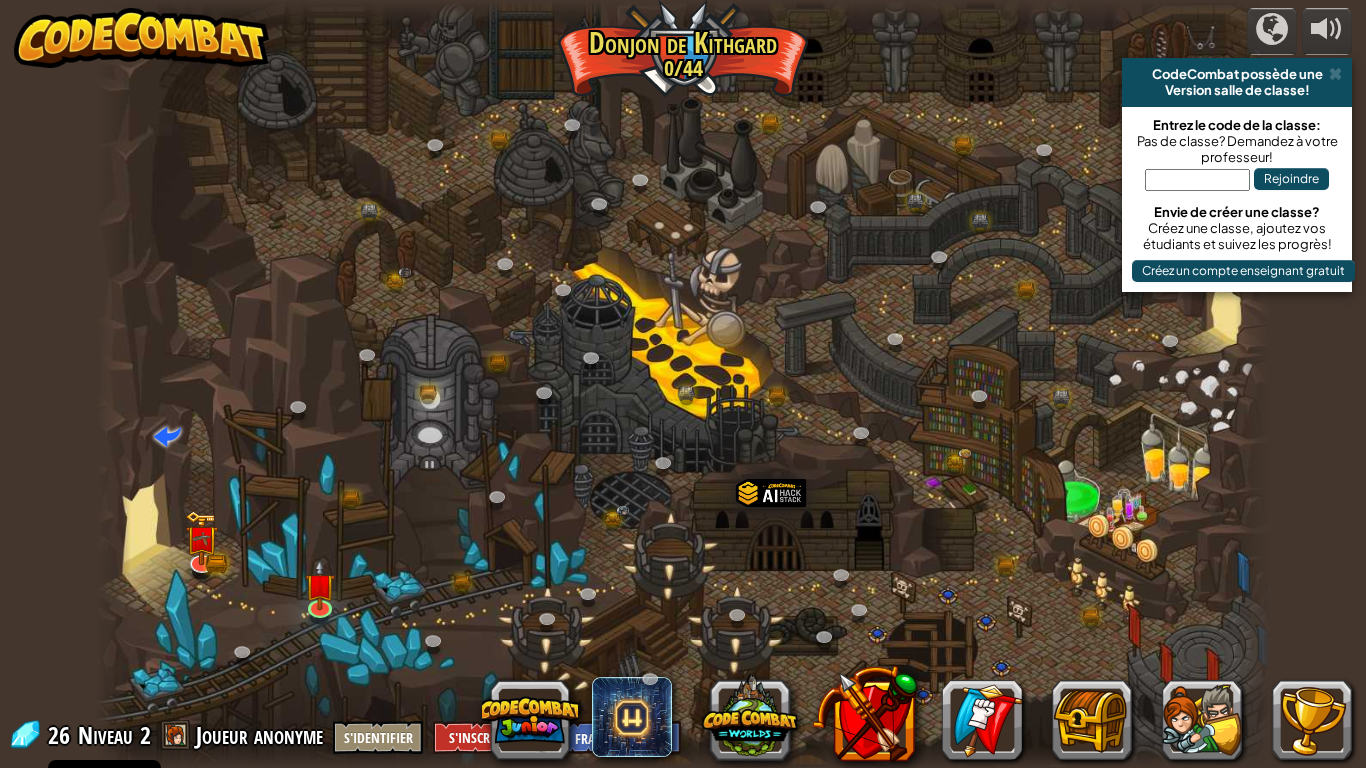 select on "fr" 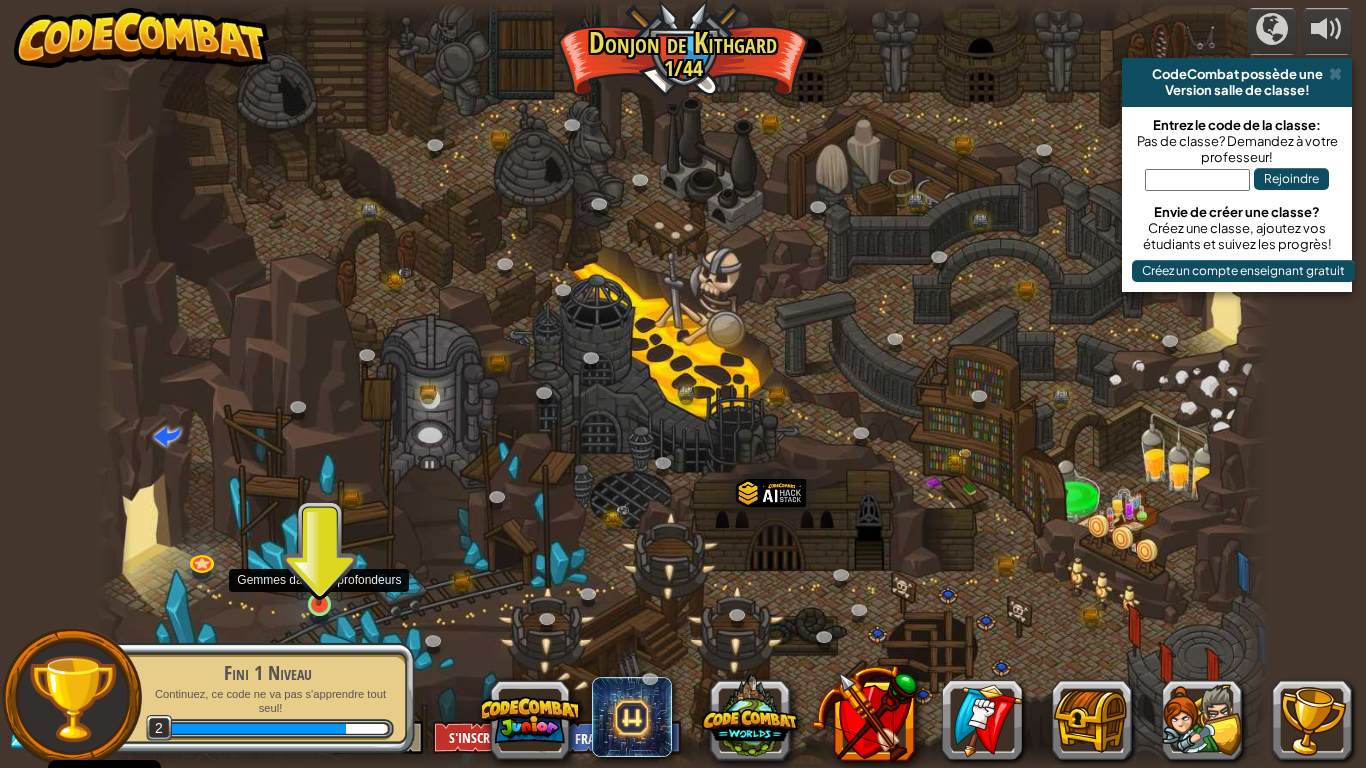 click at bounding box center (319, 572) 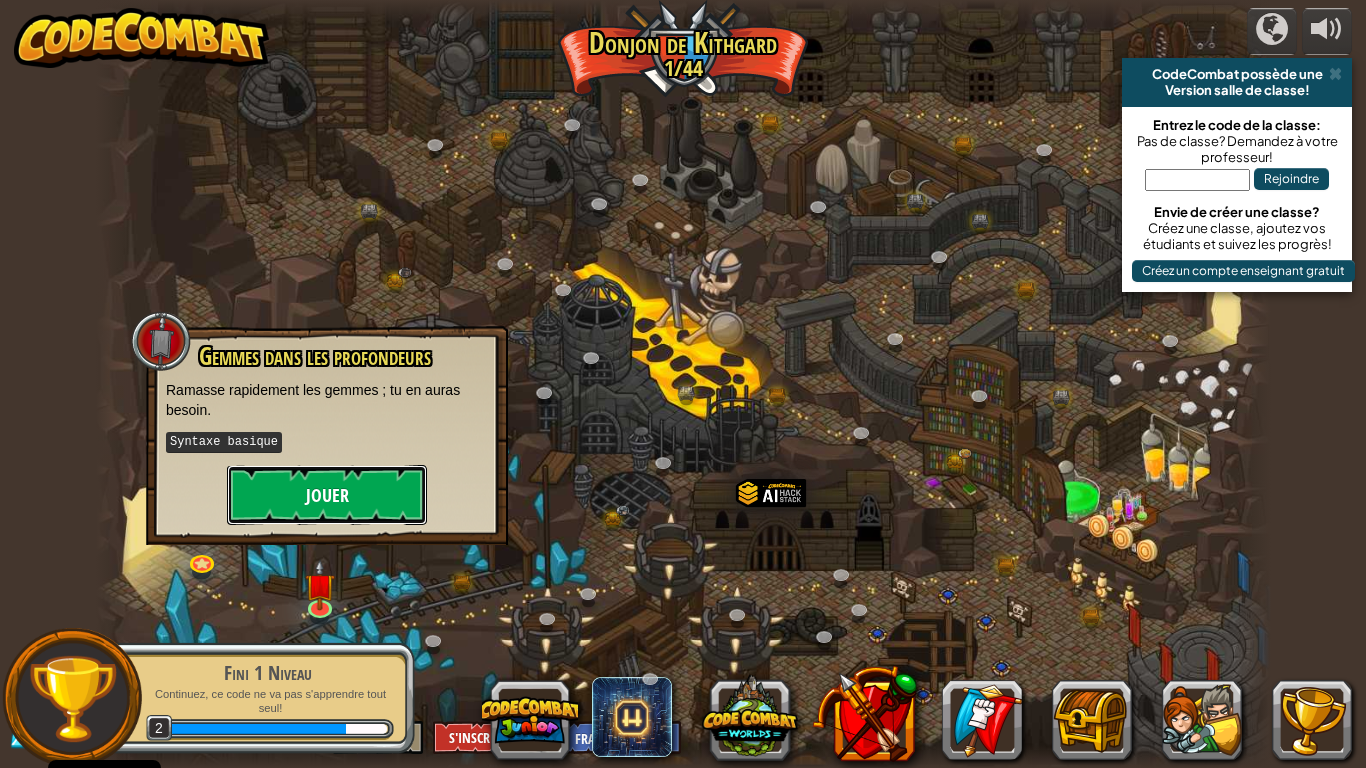 click on "Jouer" at bounding box center [327, 495] 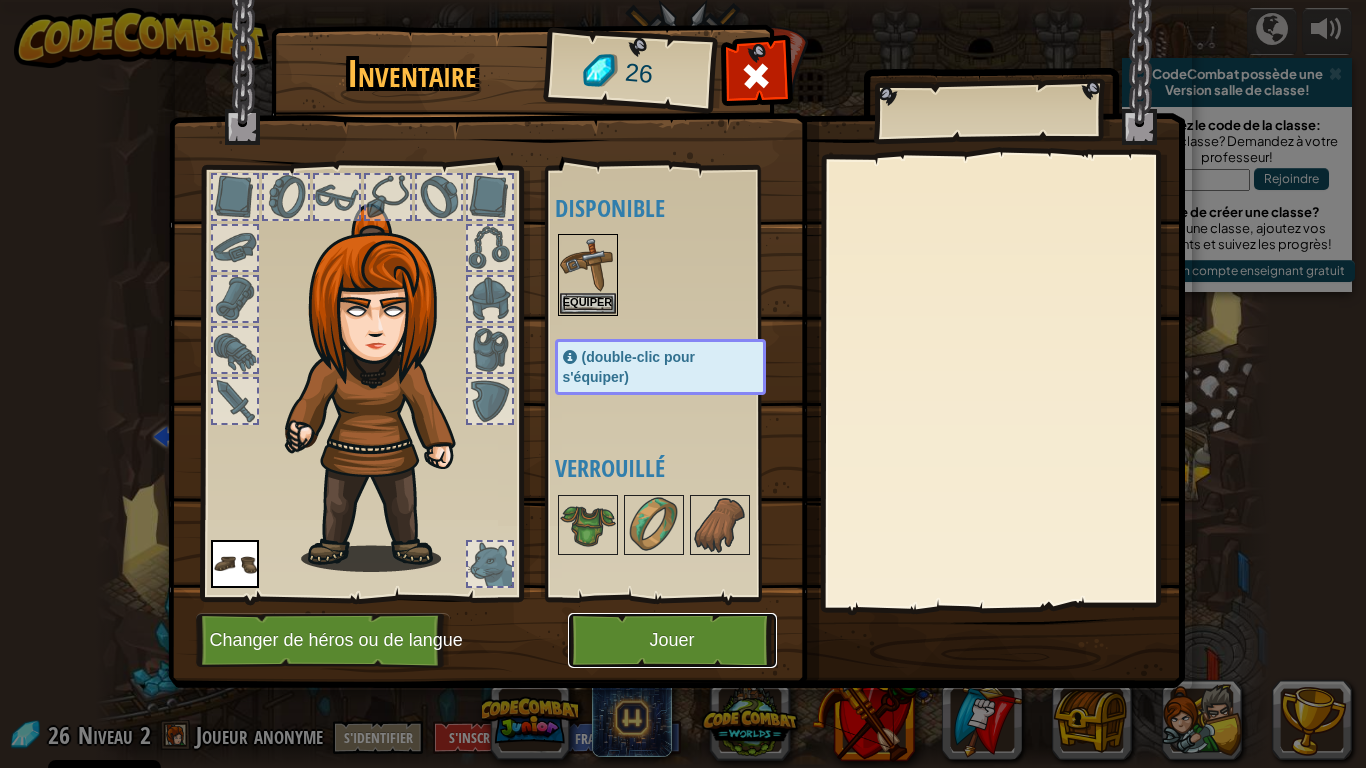 click on "Jouer" at bounding box center (672, 640) 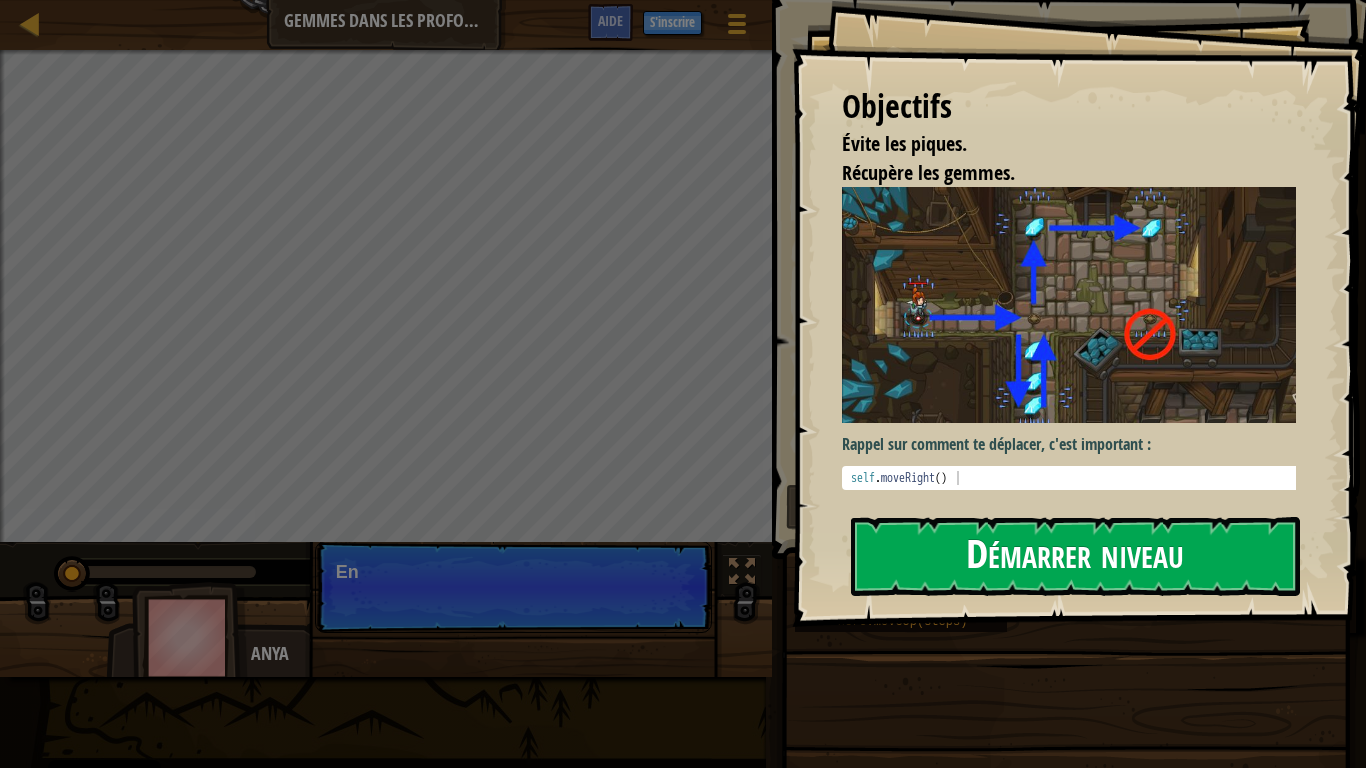 click on "Démarrer niveau" at bounding box center [1075, 556] 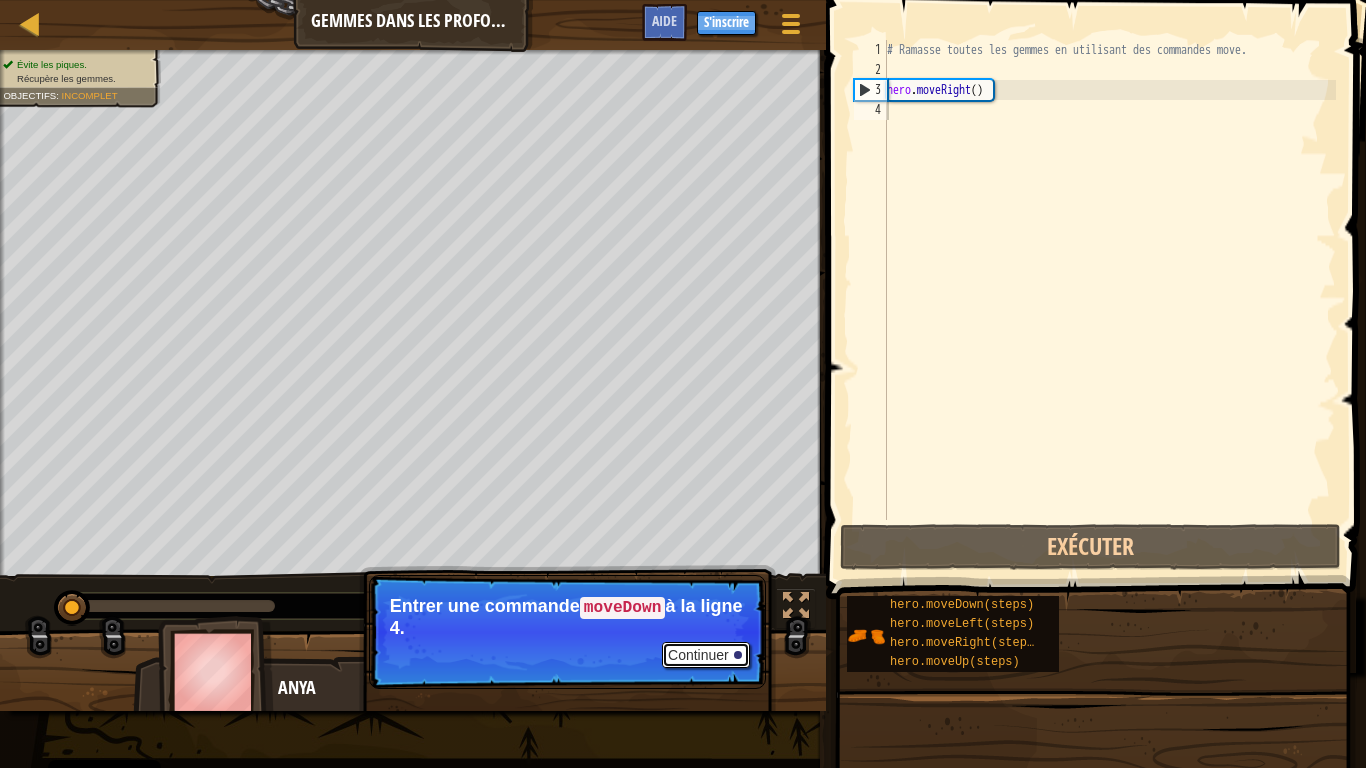 click on "Continuer" at bounding box center [706, 655] 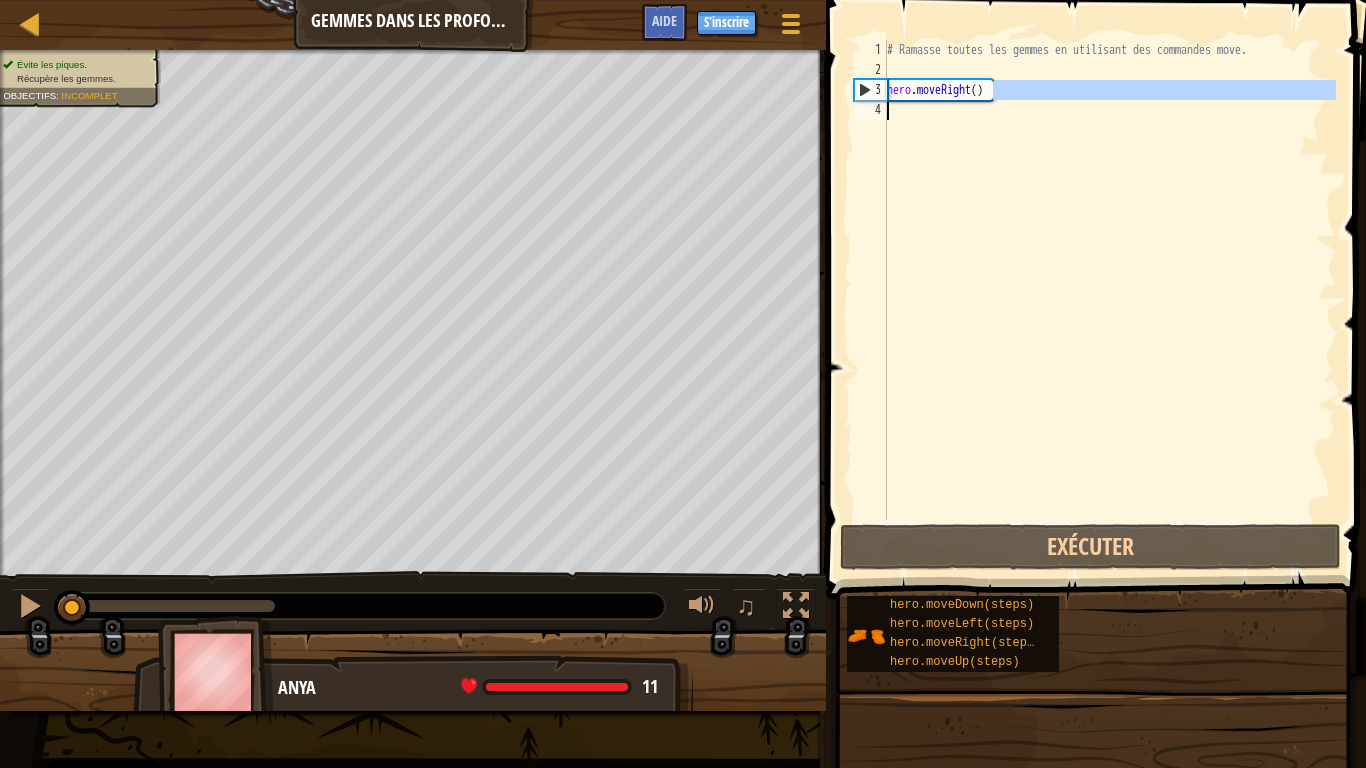 drag, startPoint x: 999, startPoint y: 99, endPoint x: 832, endPoint y: 102, distance: 167.02695 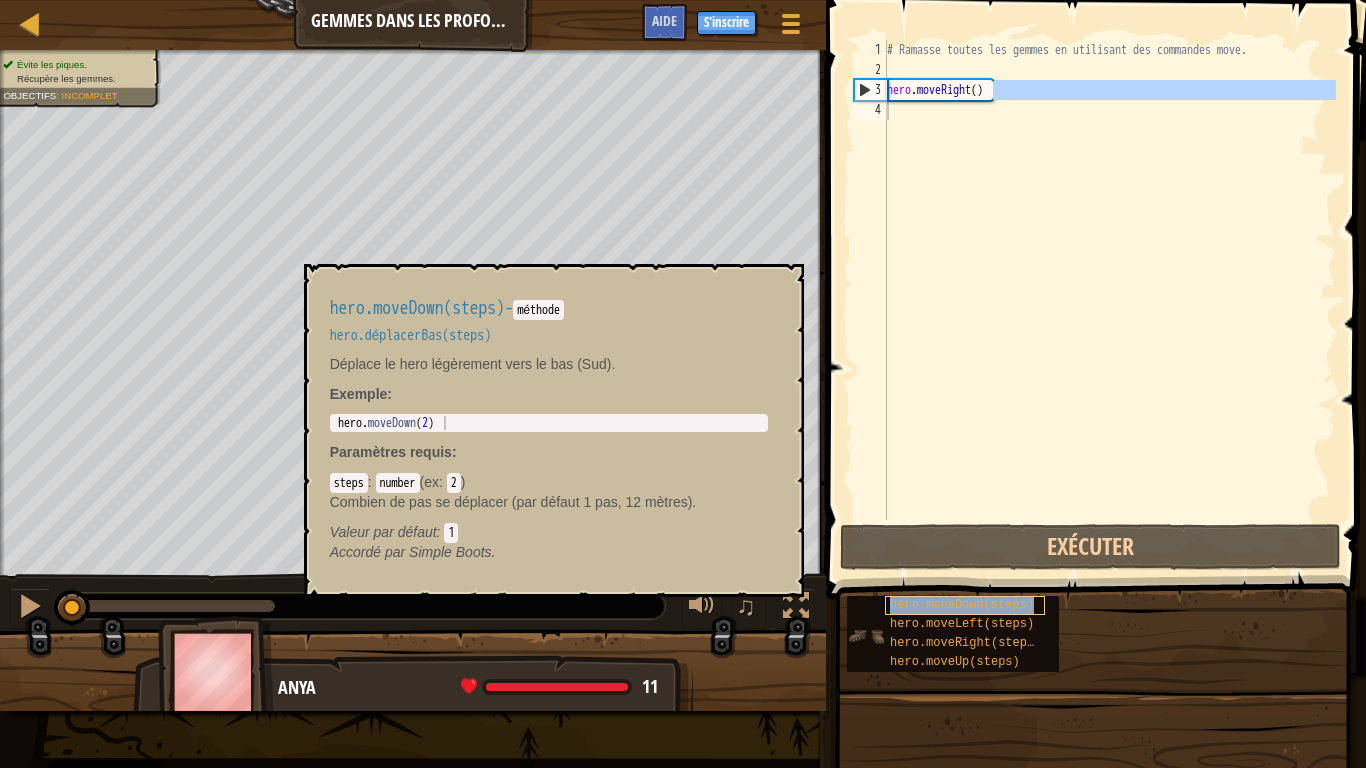 click on "hero.moveDown(steps)" at bounding box center (962, 605) 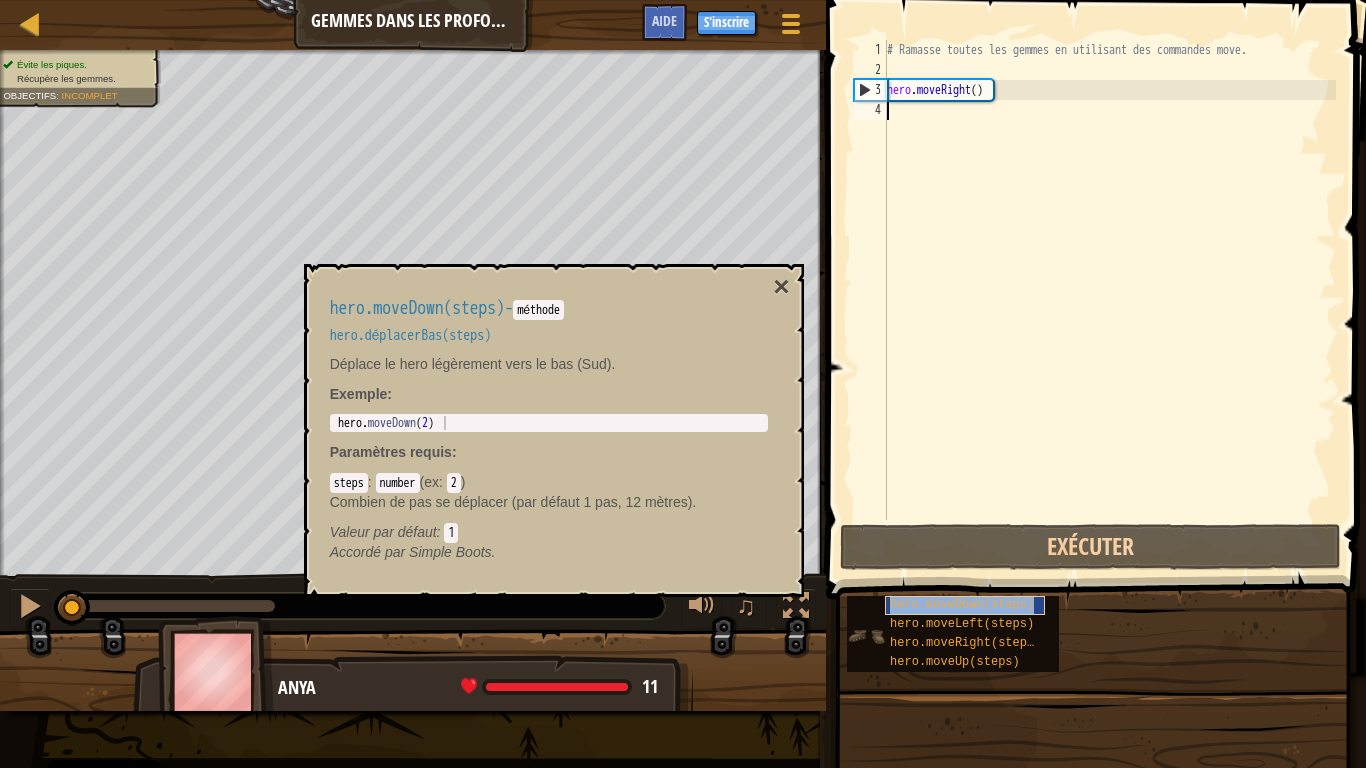 click on "hero.moveDown(steps)" at bounding box center (962, 605) 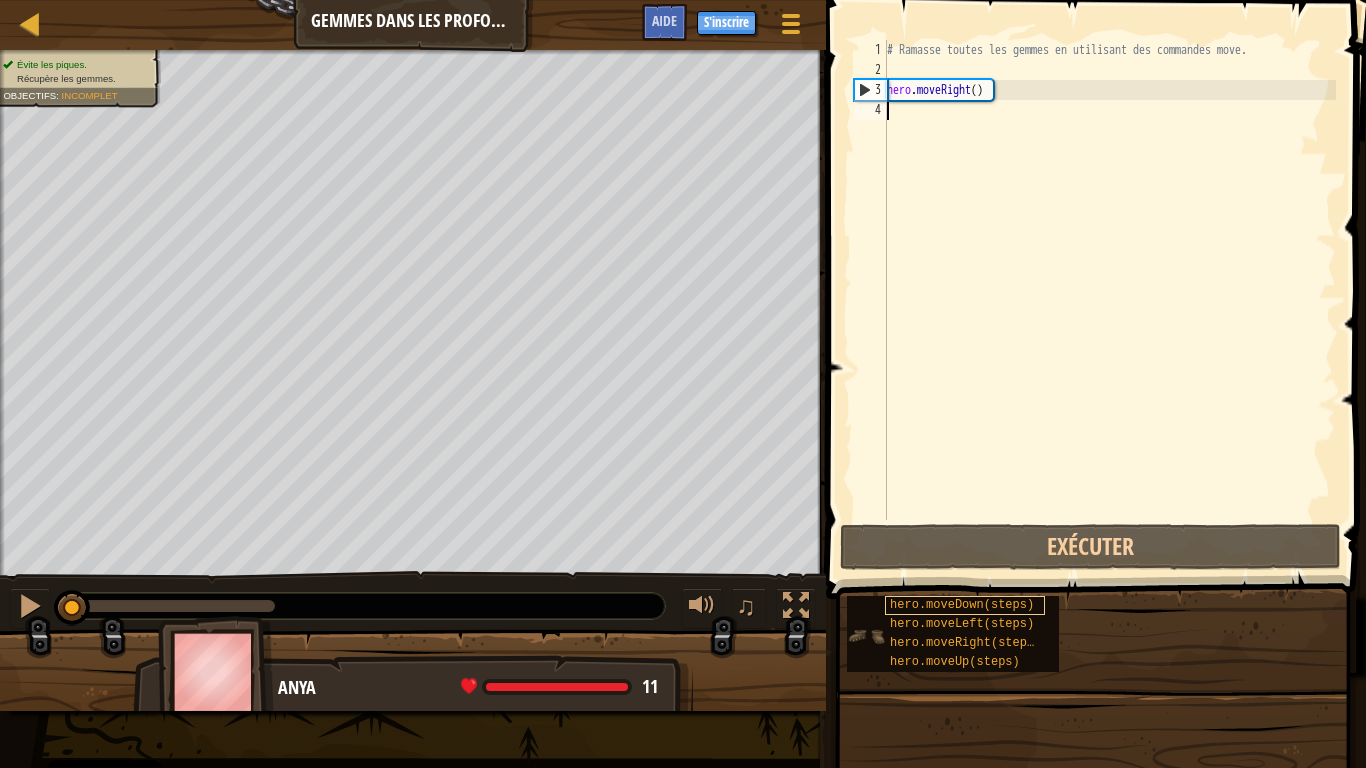 click on "hero.moveDown(steps)" at bounding box center (962, 605) 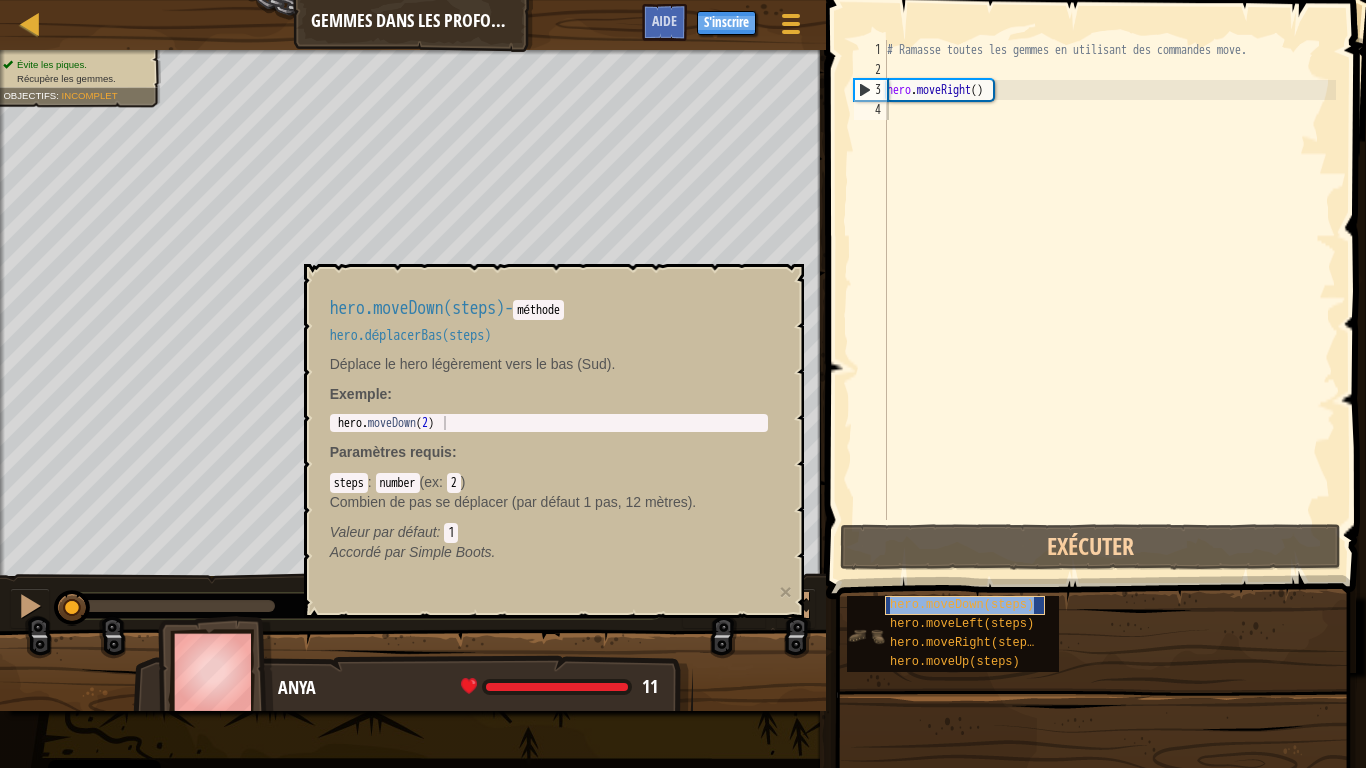 copy on "hero.moveDown(steps)" 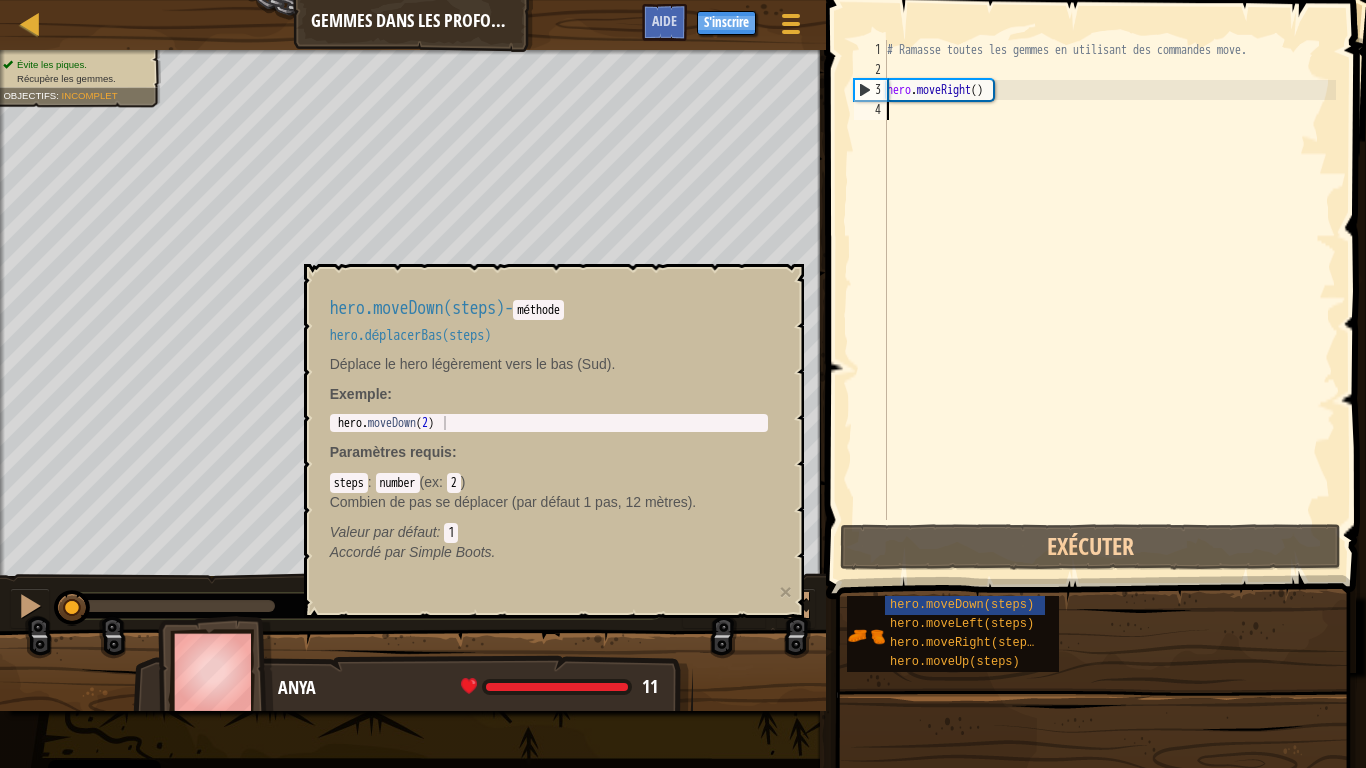 click on "# Ramasse toutes les gemmes en utilisant des commandes move. hero . moveRight ( )" at bounding box center [1109, 300] 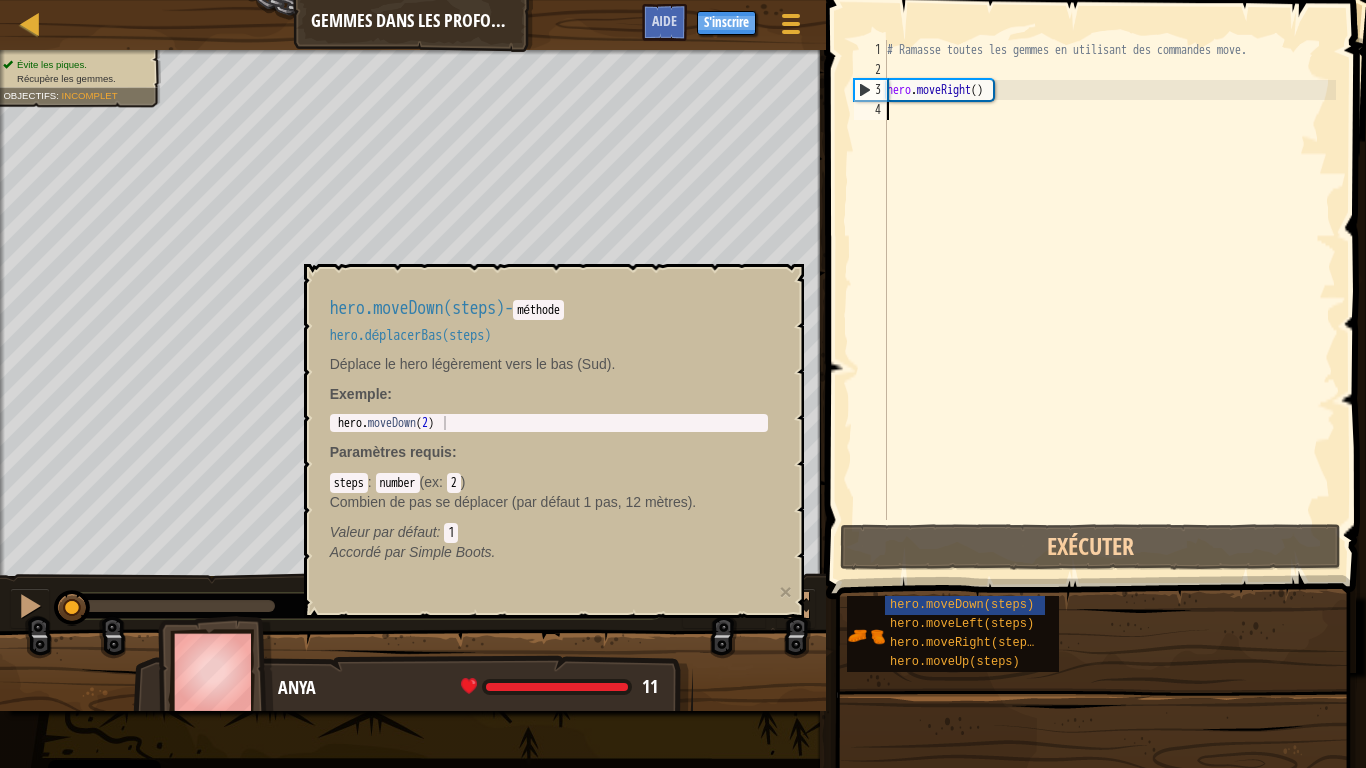paste on "hero.moveDown(steps)" 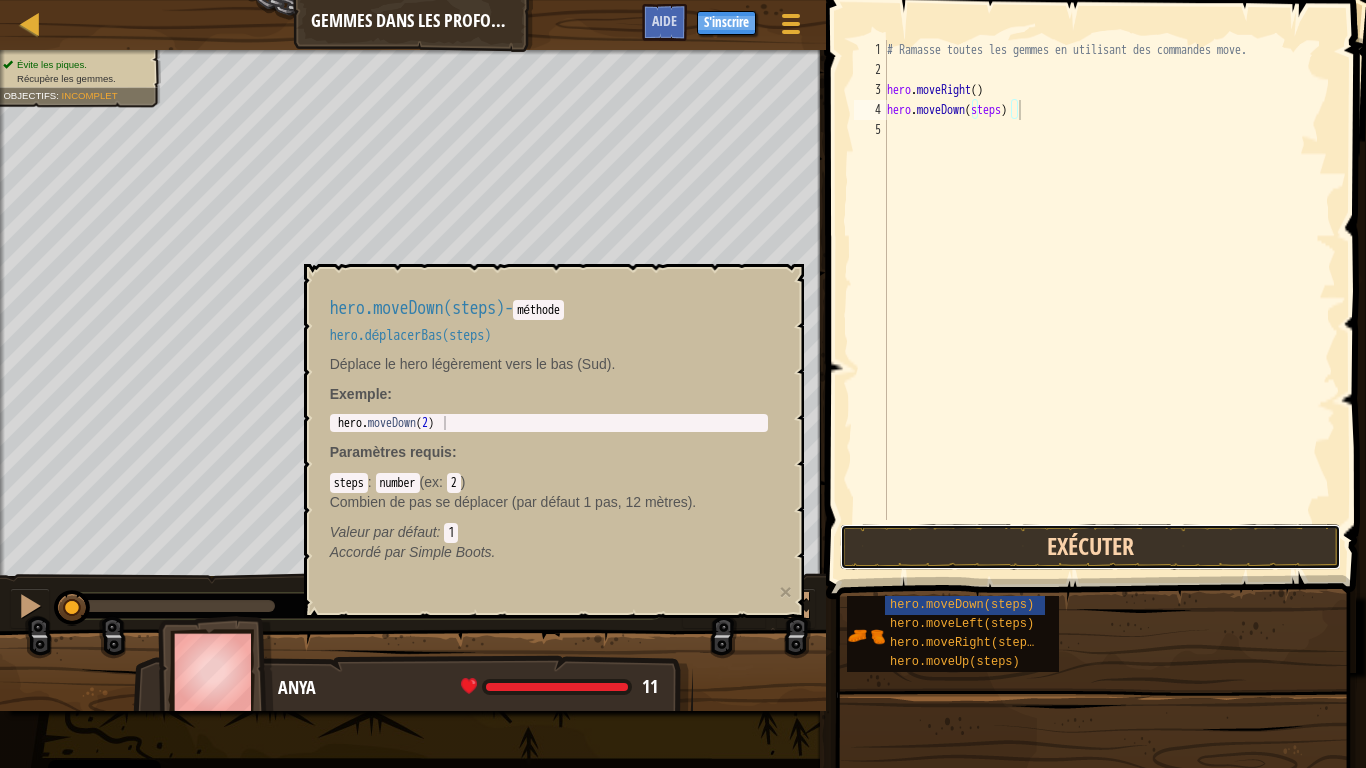 click on "Exécuter" at bounding box center [1090, 547] 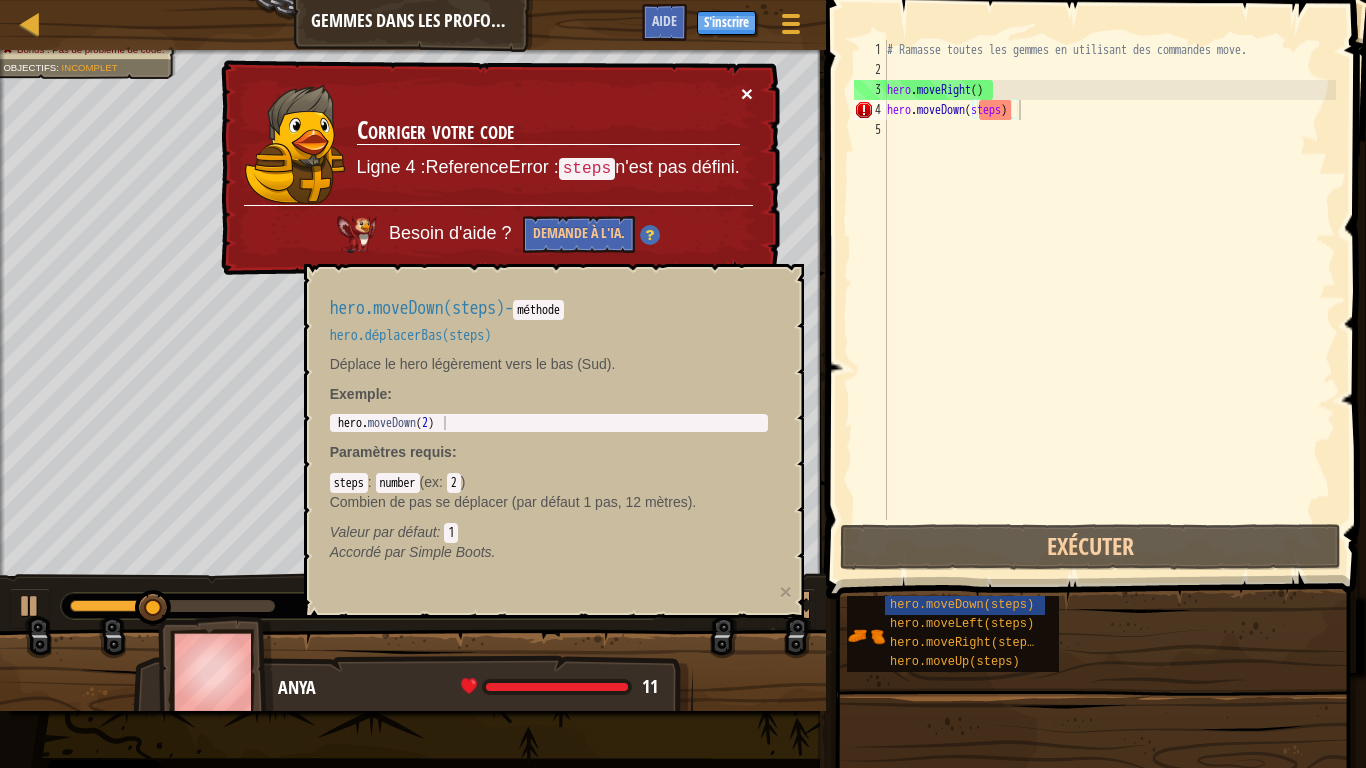 click on "×" at bounding box center [747, 93] 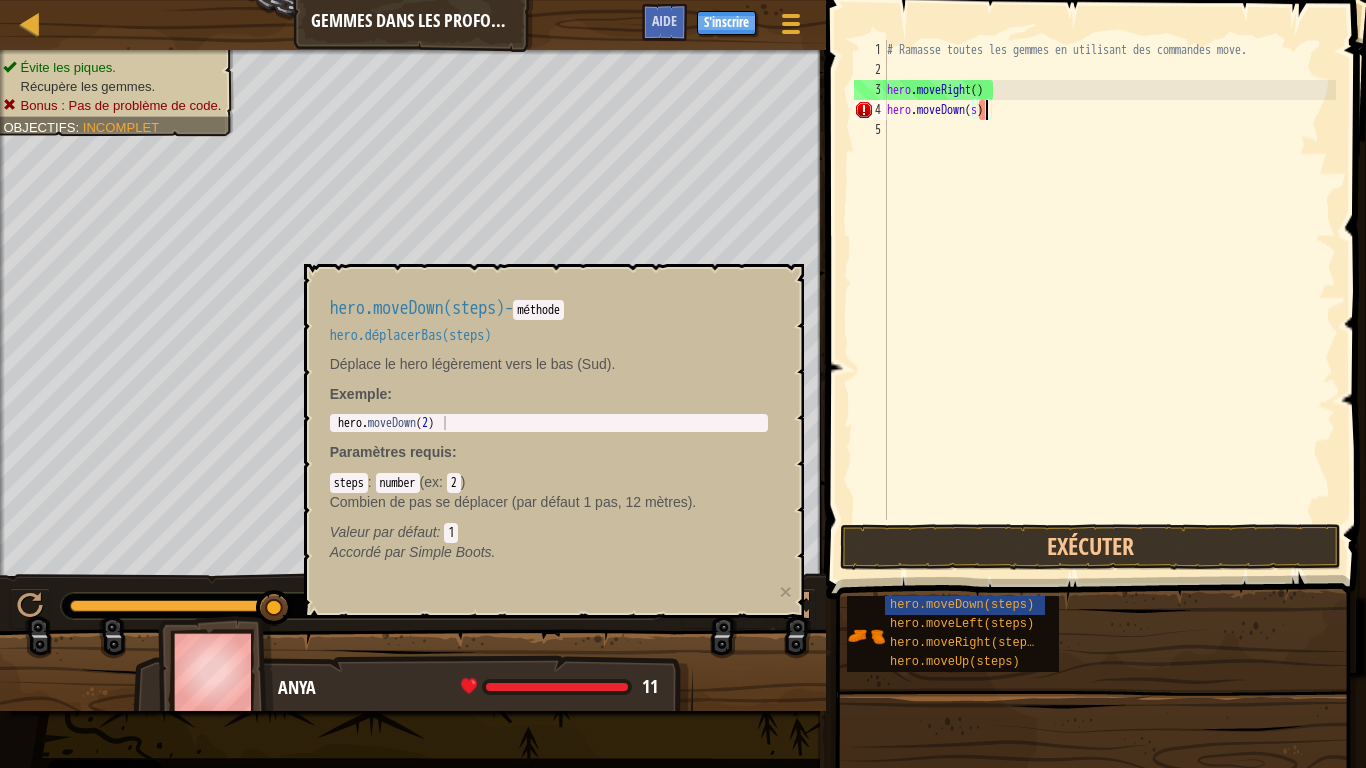 type on "hero.moveDown()" 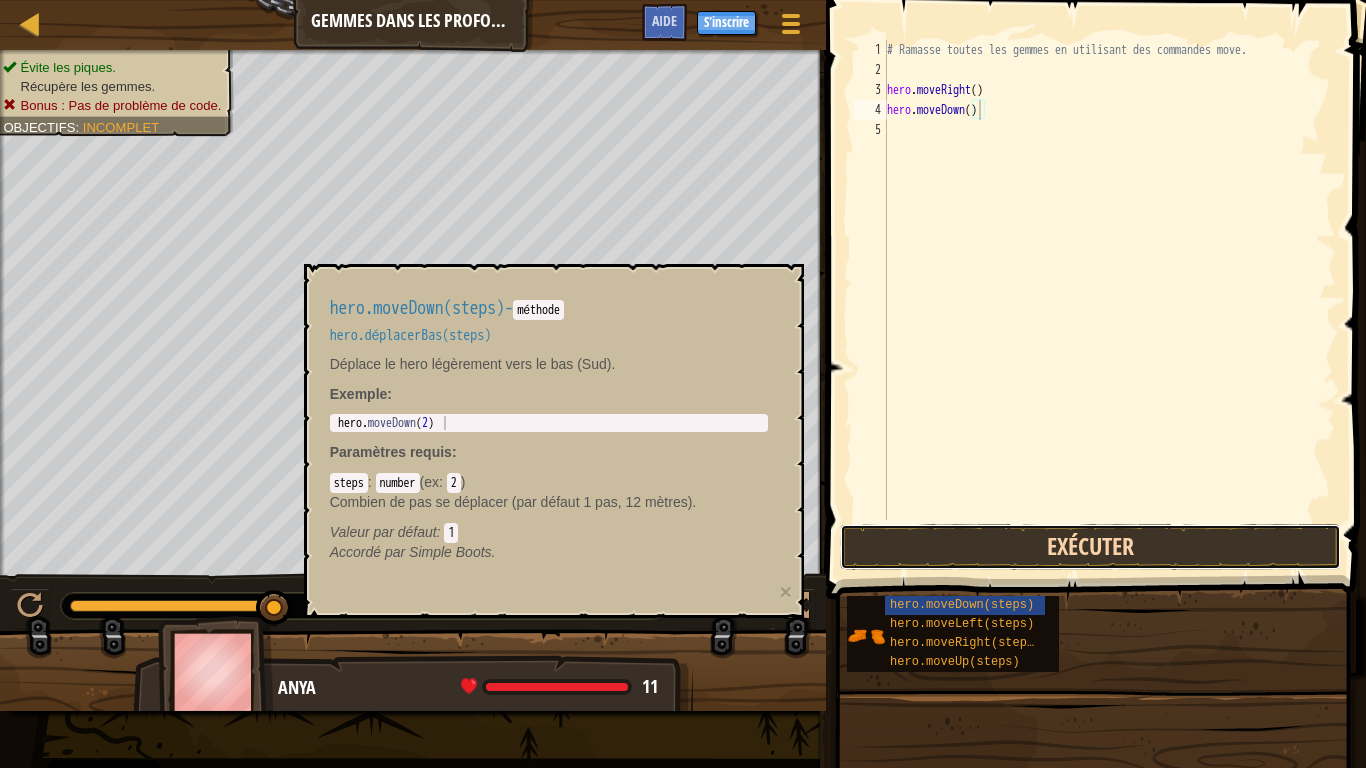 click on "Exécuter" at bounding box center (1090, 547) 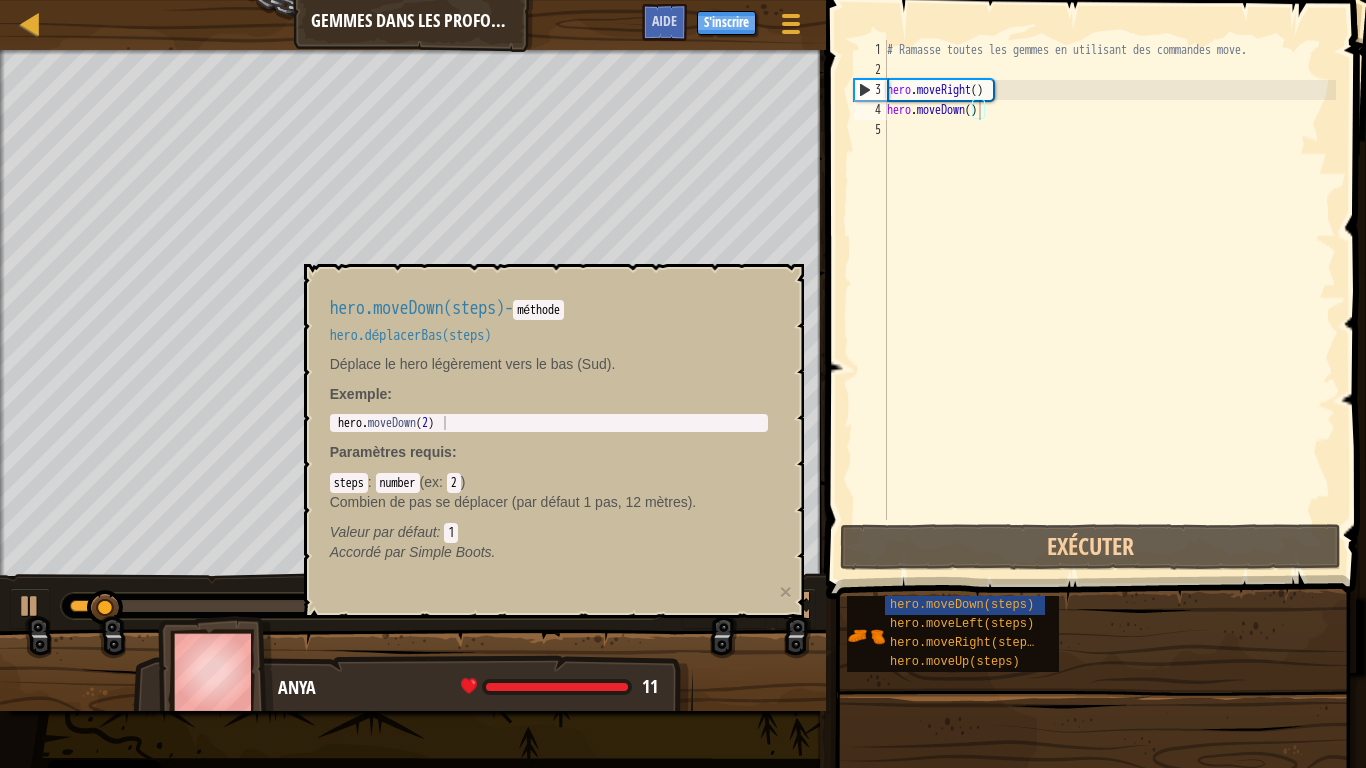 click on "hero.déplacerBas(steps)" at bounding box center [549, 335] 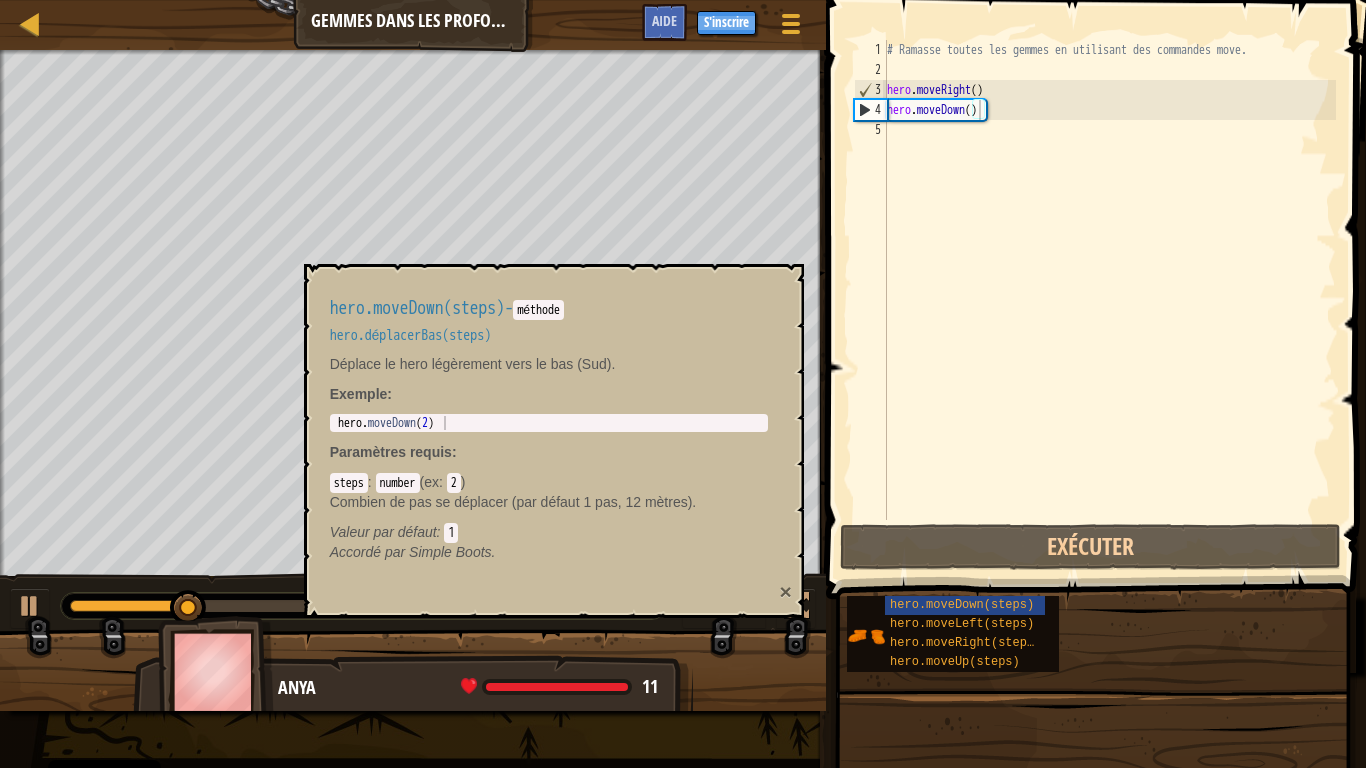 click on "×" at bounding box center [785, 591] 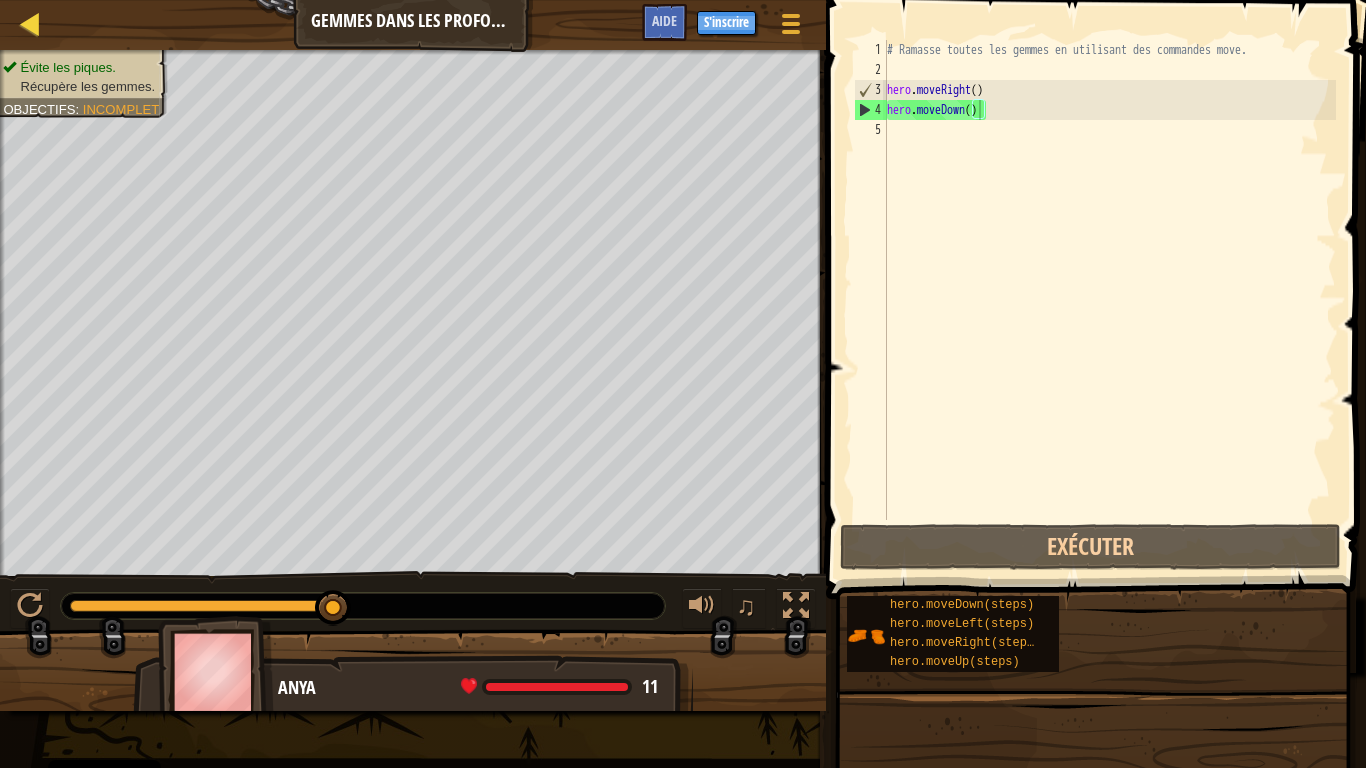 drag, startPoint x: 7, startPoint y: 45, endPoint x: 30, endPoint y: 14, distance: 38.600517 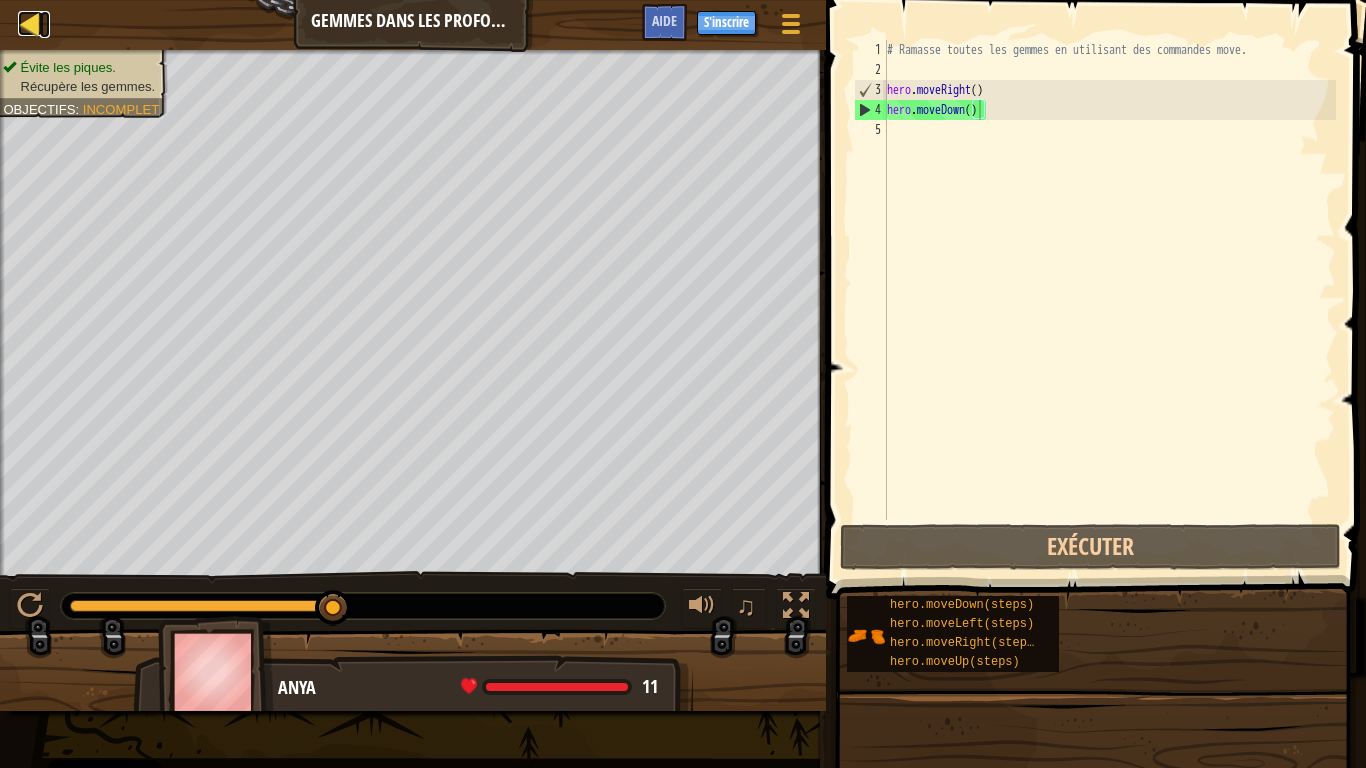 click at bounding box center [30, 23] 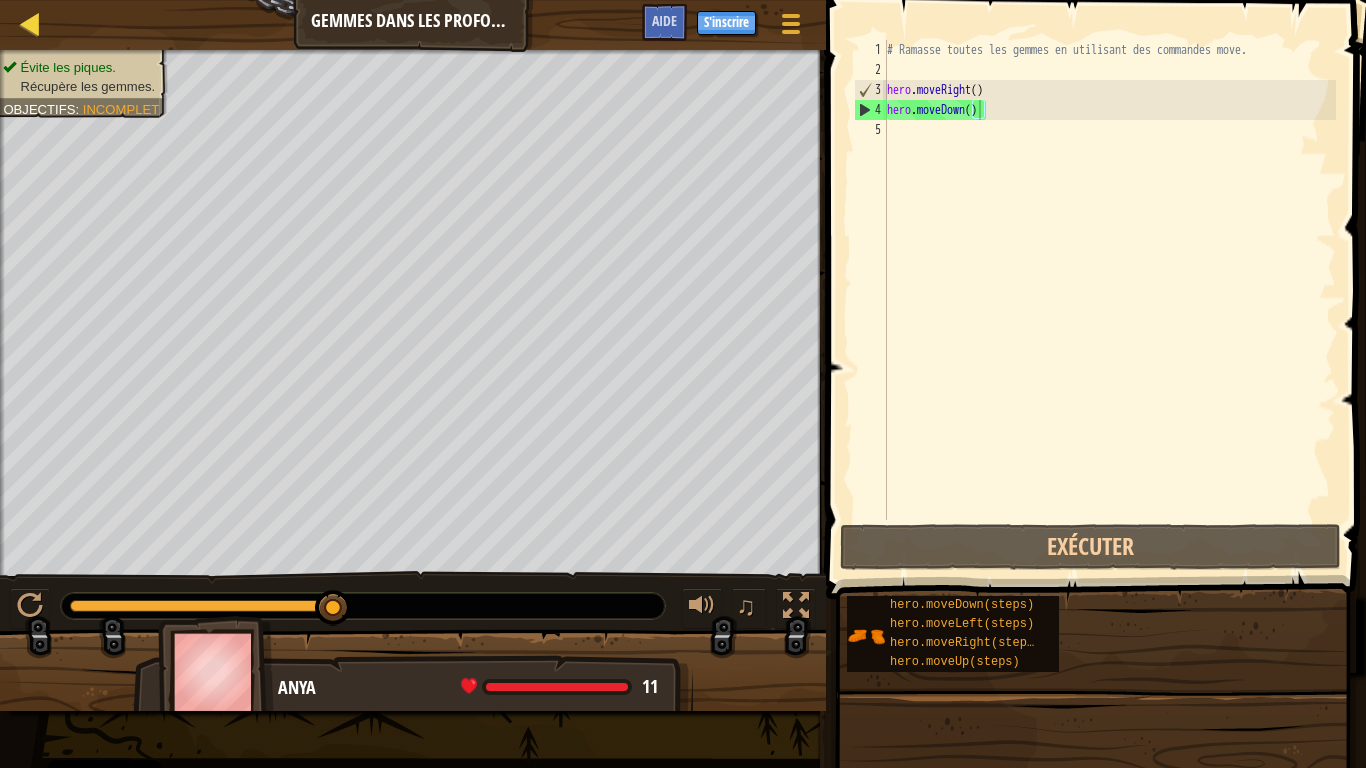 select on "fr" 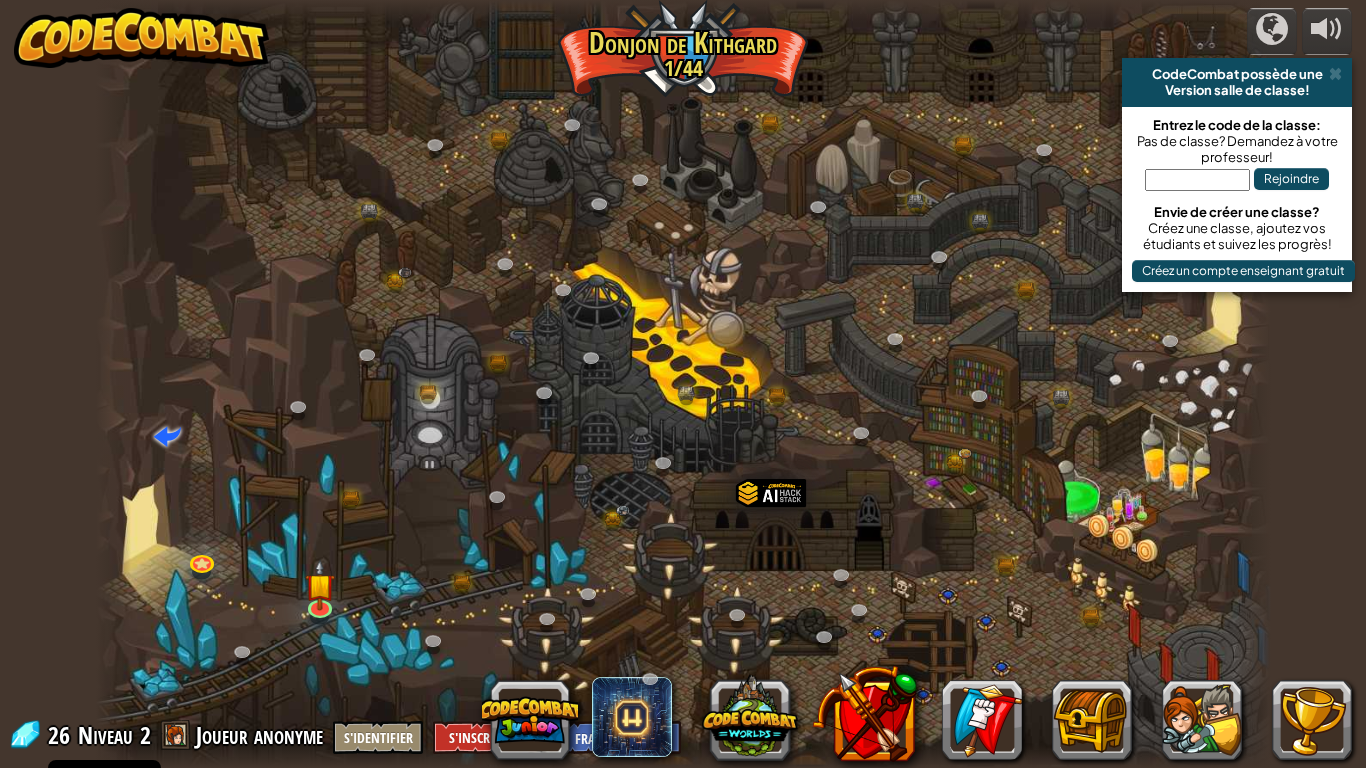 click at bounding box center [142, 38] 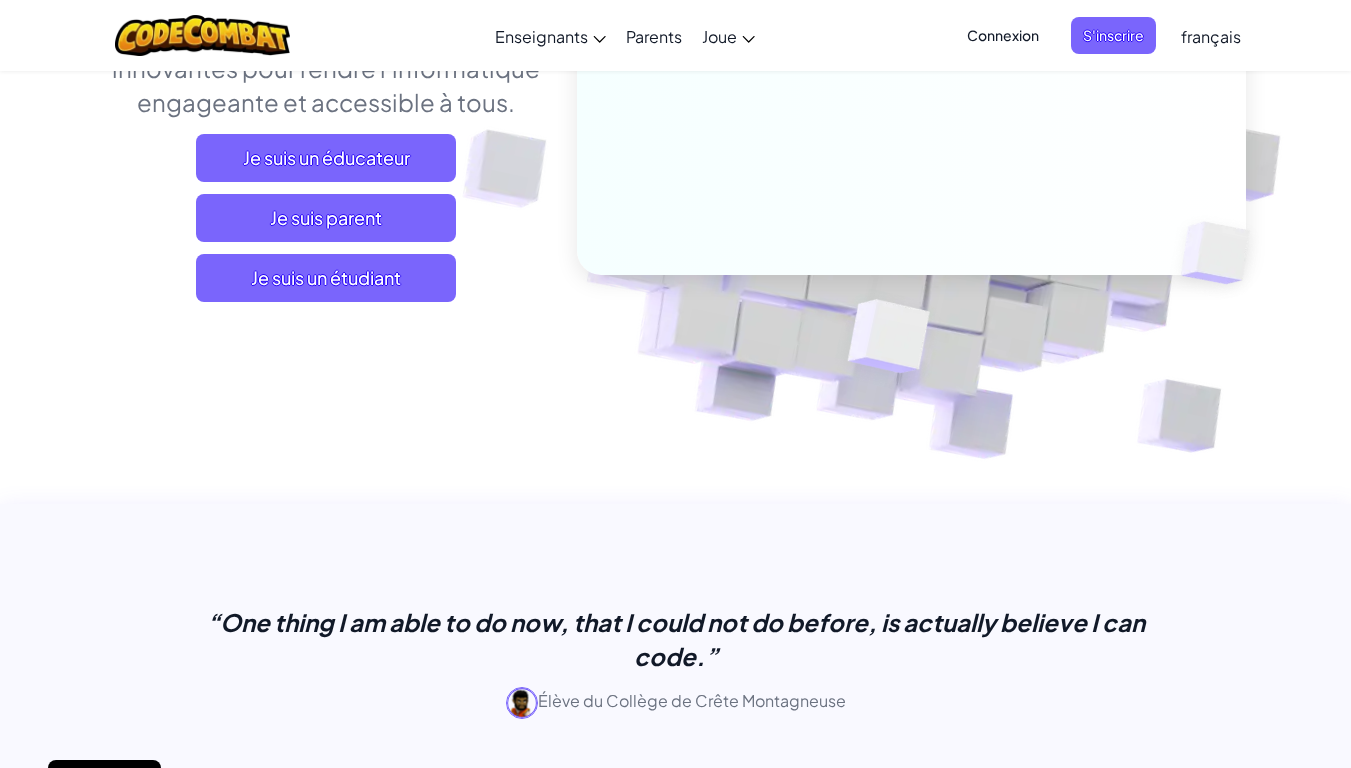 scroll, scrollTop: 377, scrollLeft: 0, axis: vertical 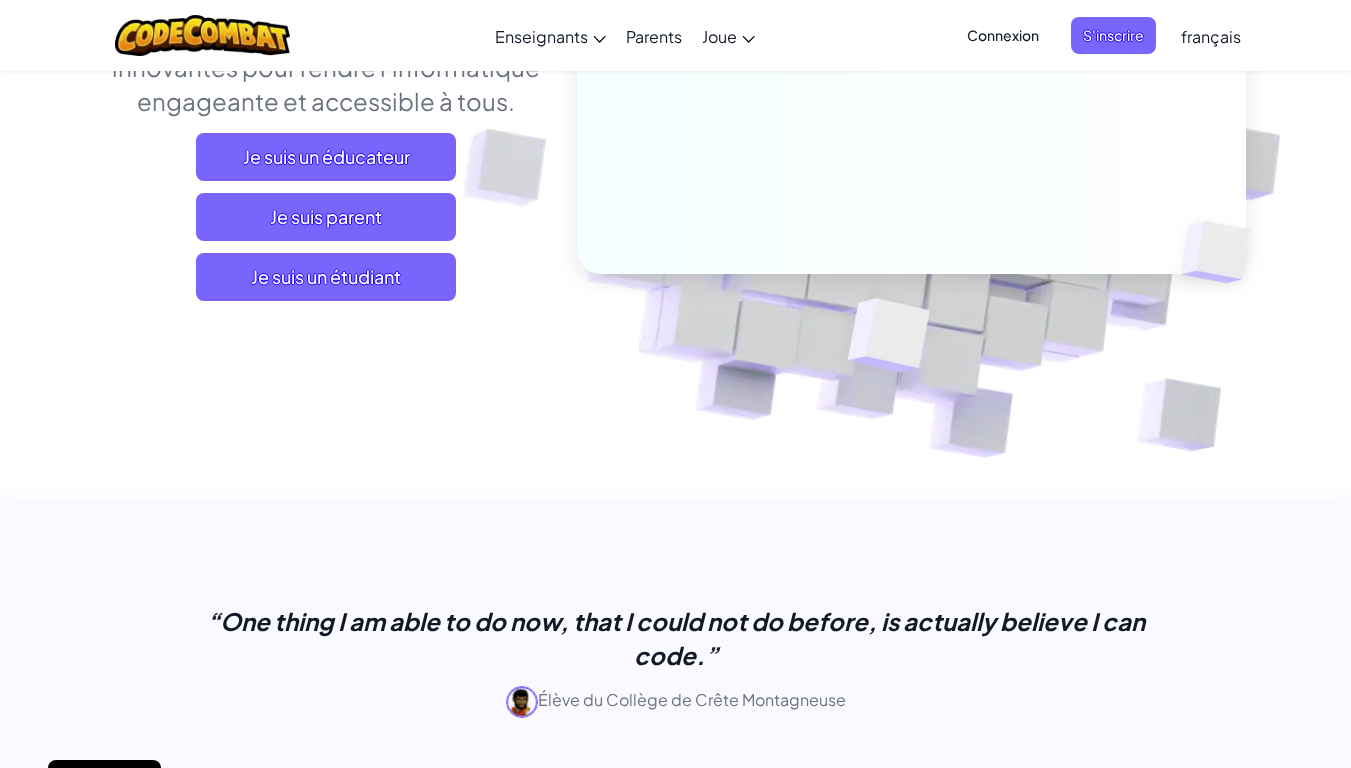 click at bounding box center (897, 63) 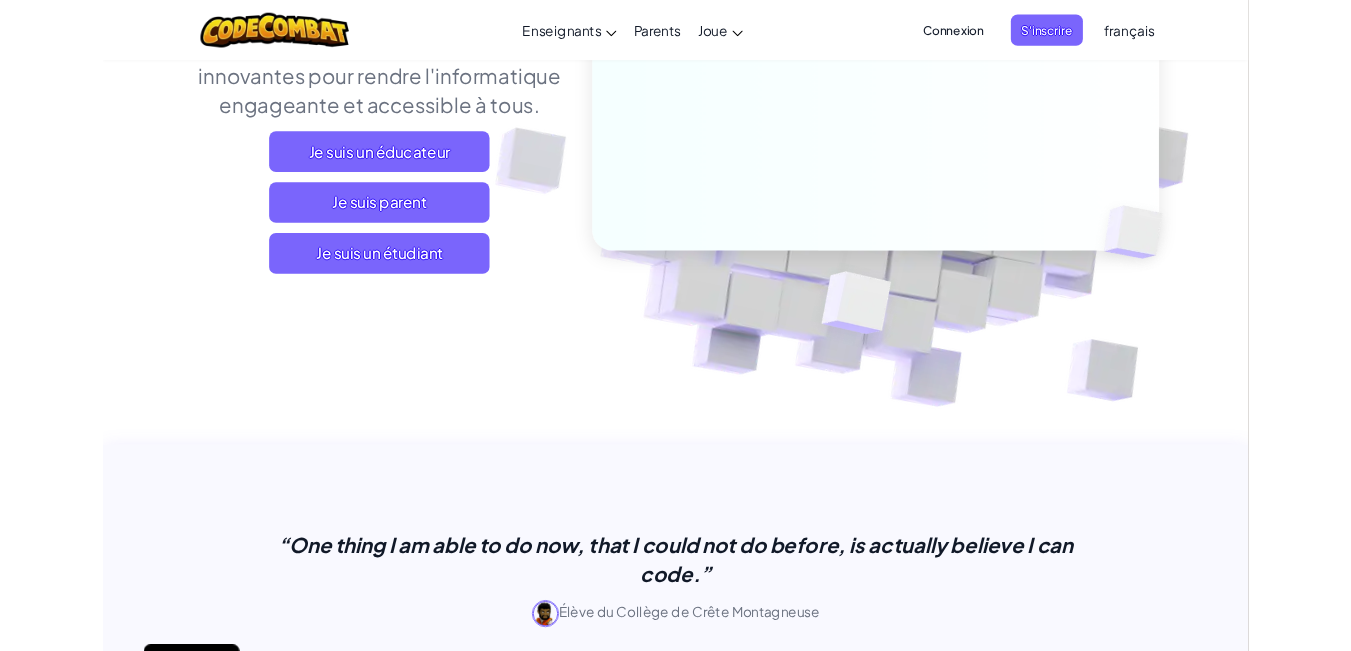scroll, scrollTop: 337, scrollLeft: 0, axis: vertical 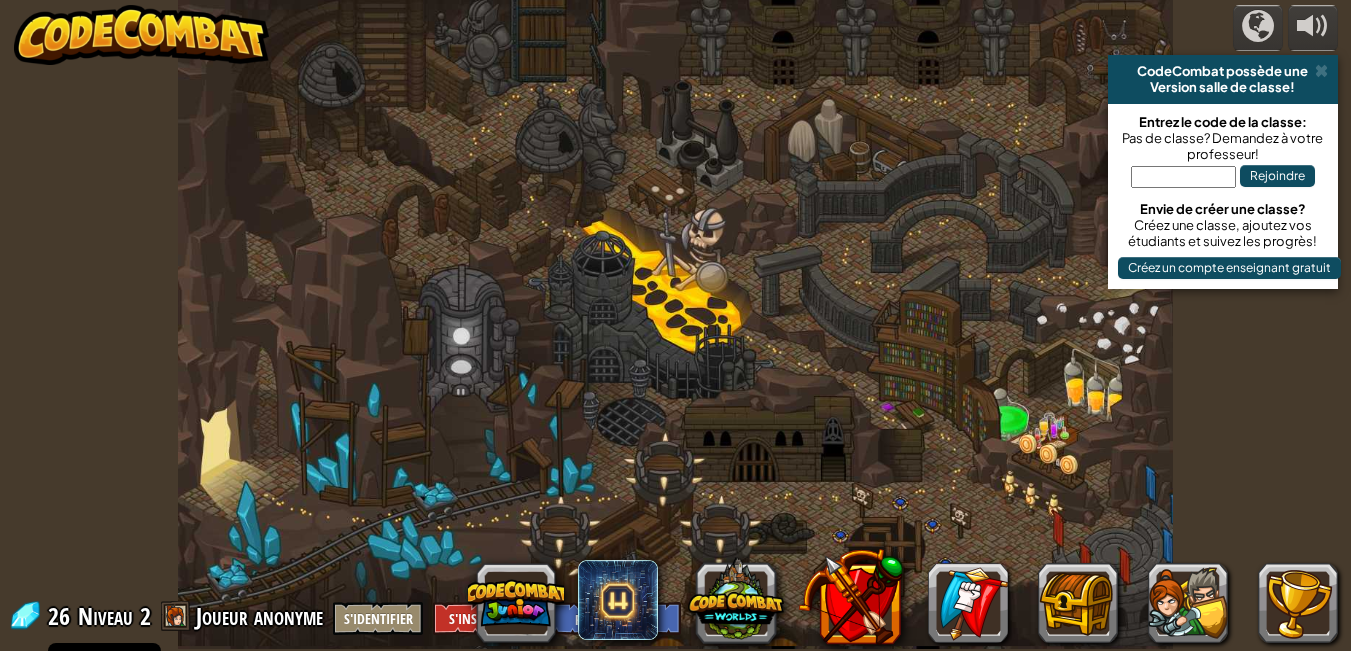 select on "fr" 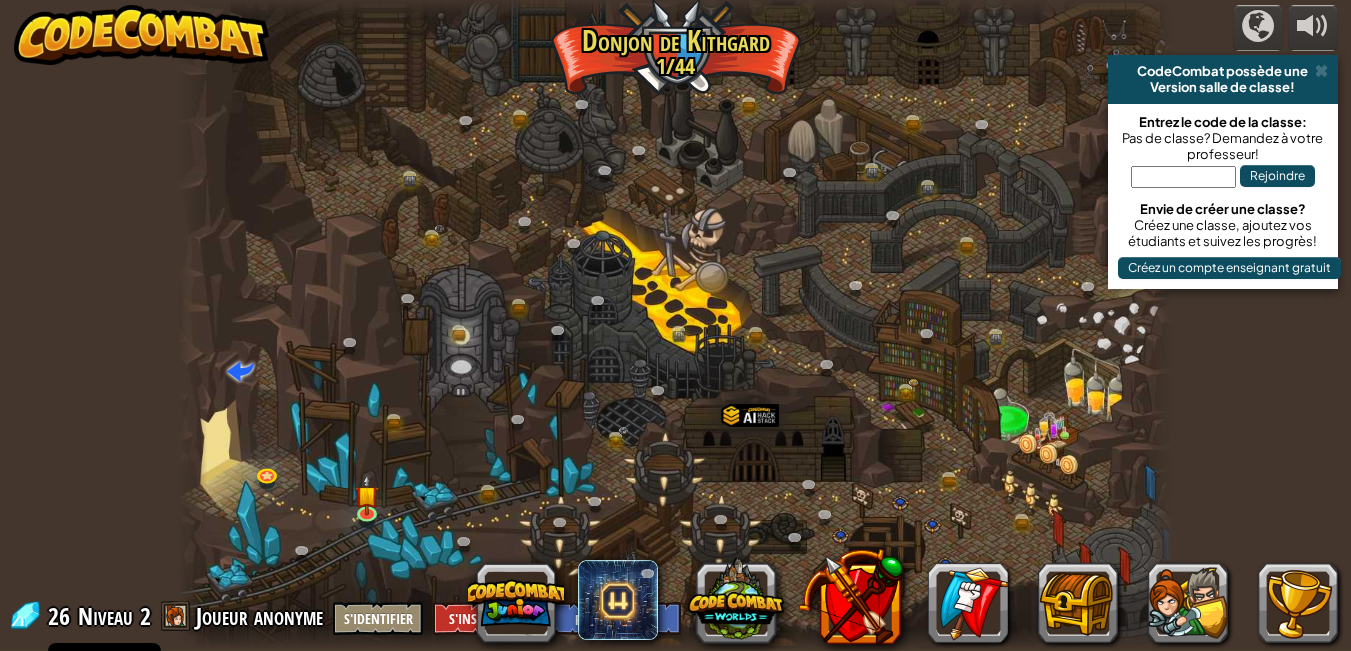 scroll, scrollTop: 0, scrollLeft: 0, axis: both 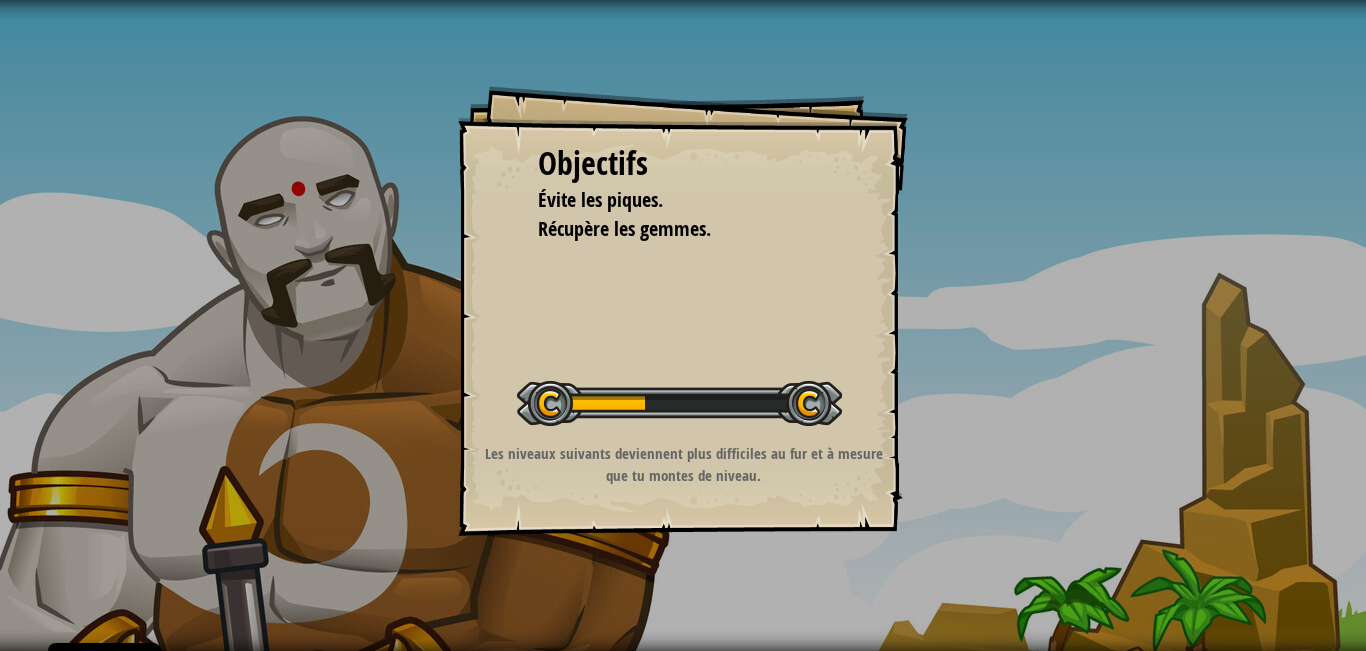 select on "fr" 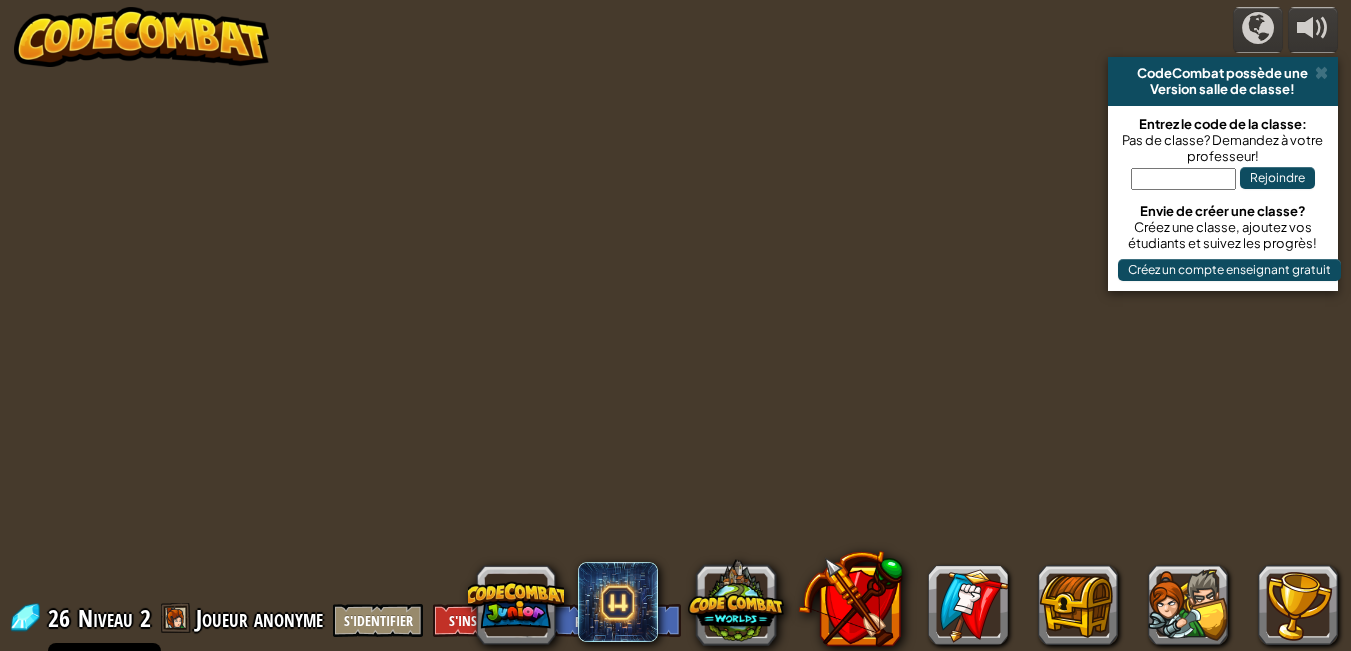 select on "fr" 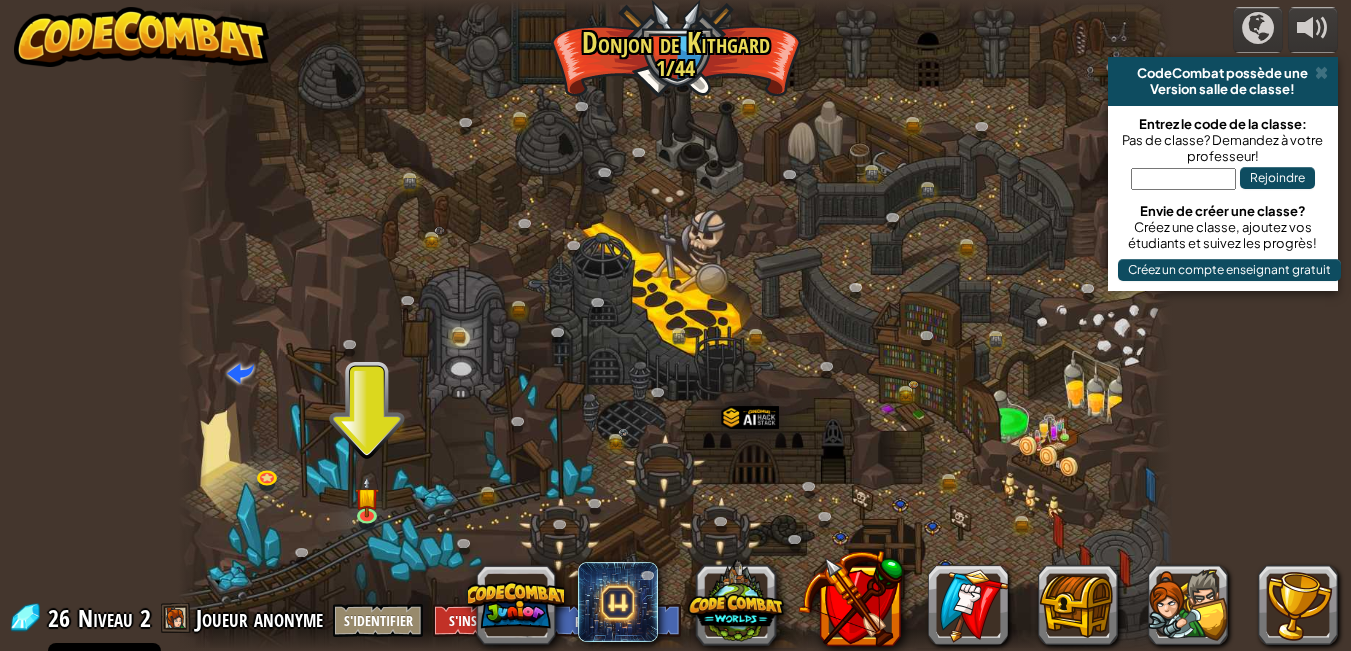 select on "fr" 